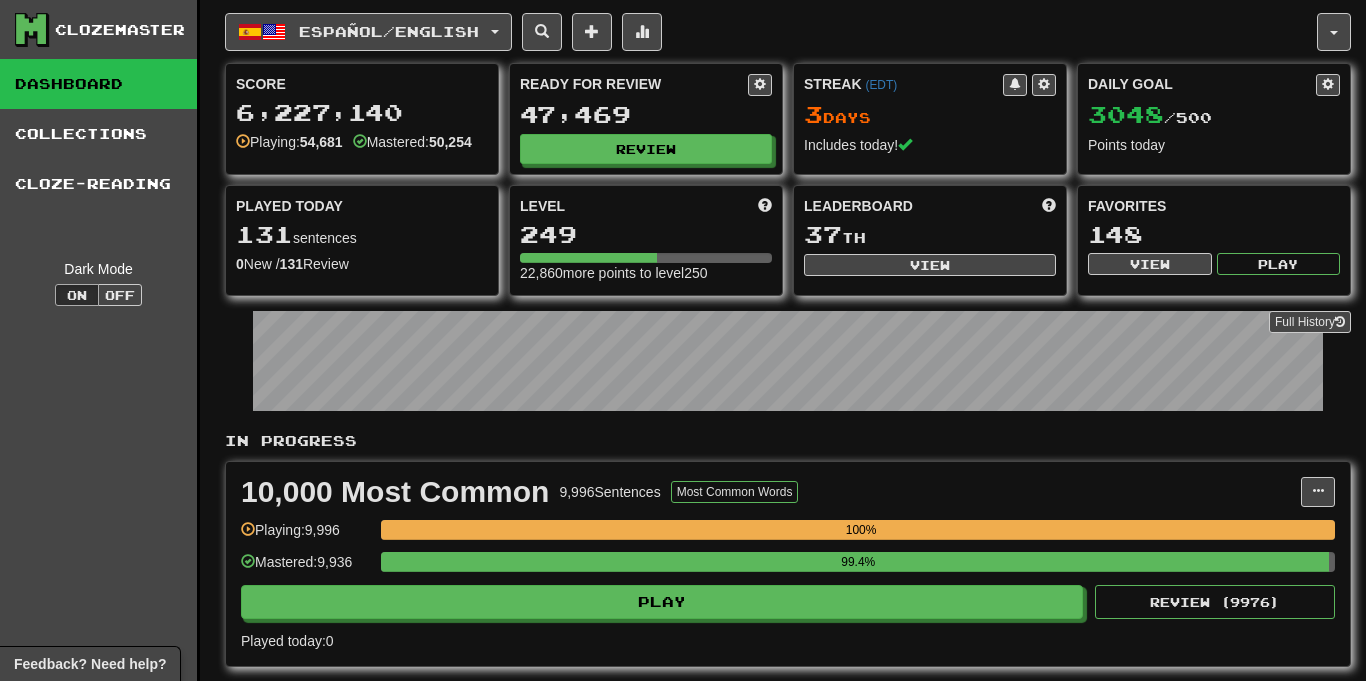 scroll, scrollTop: 0, scrollLeft: 0, axis: both 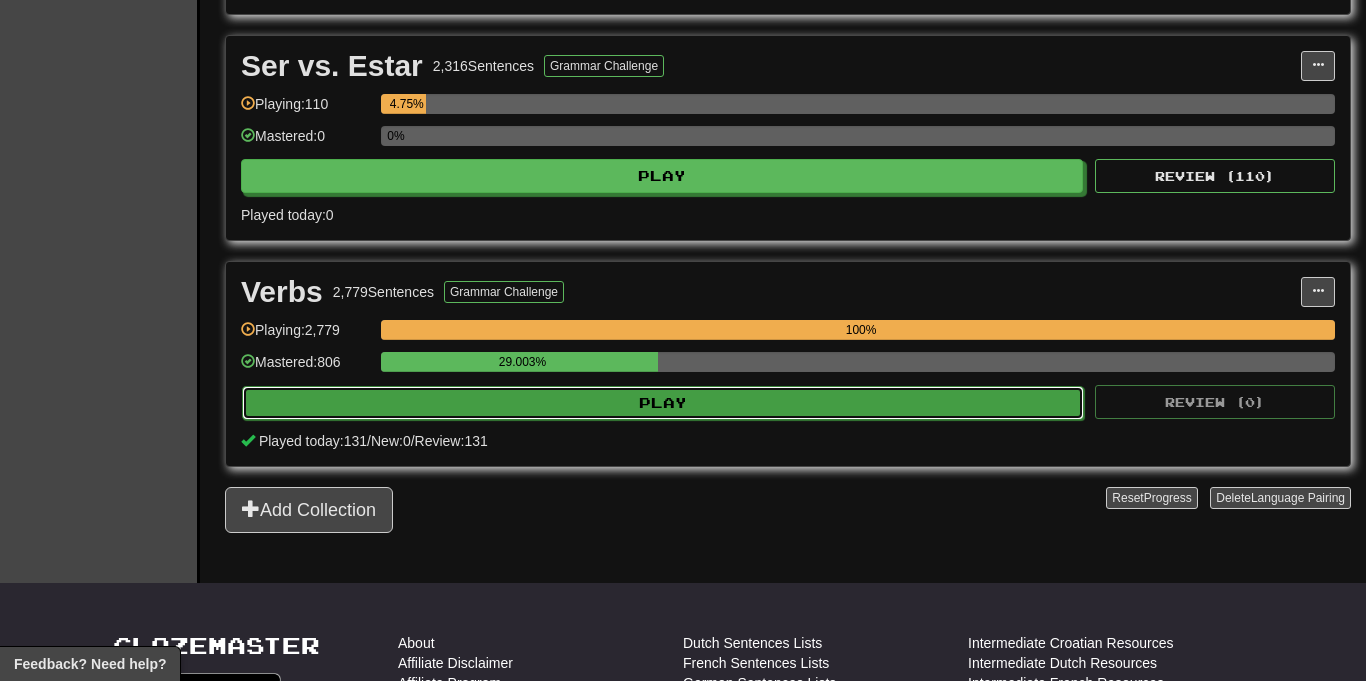 click on "Play" at bounding box center (663, 403) 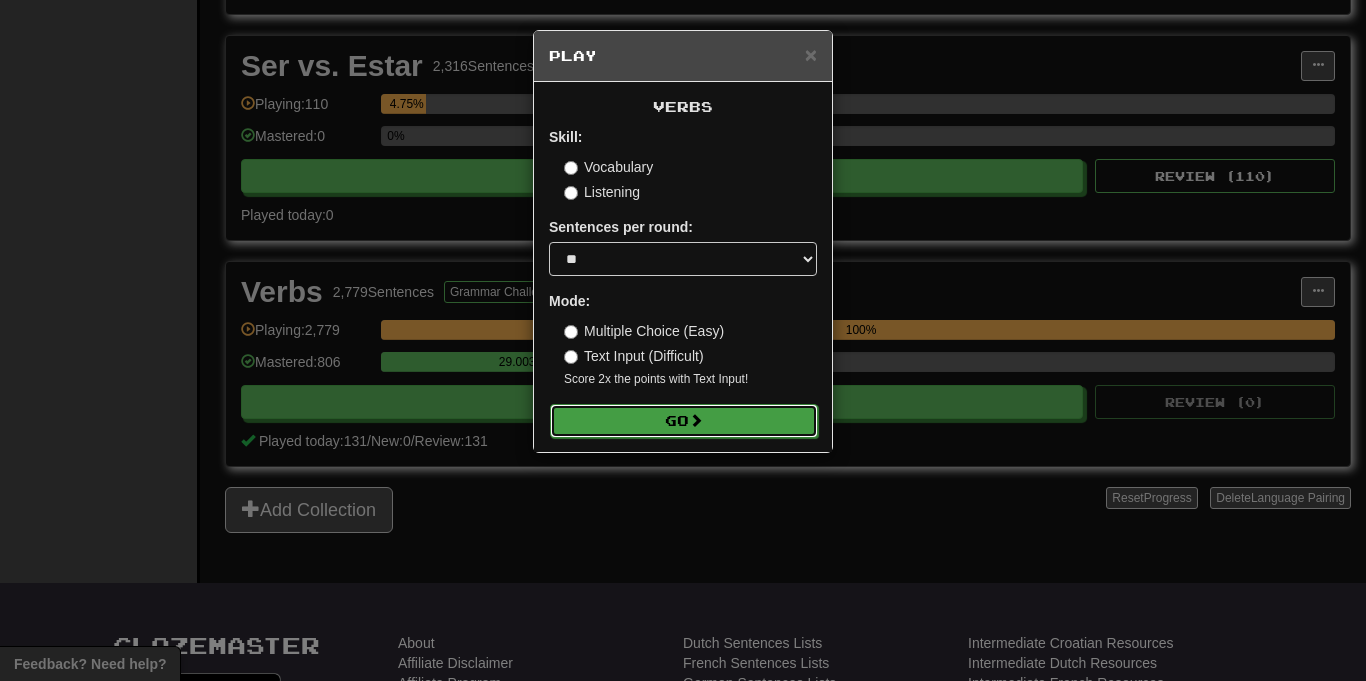 click on "Go" at bounding box center (684, 421) 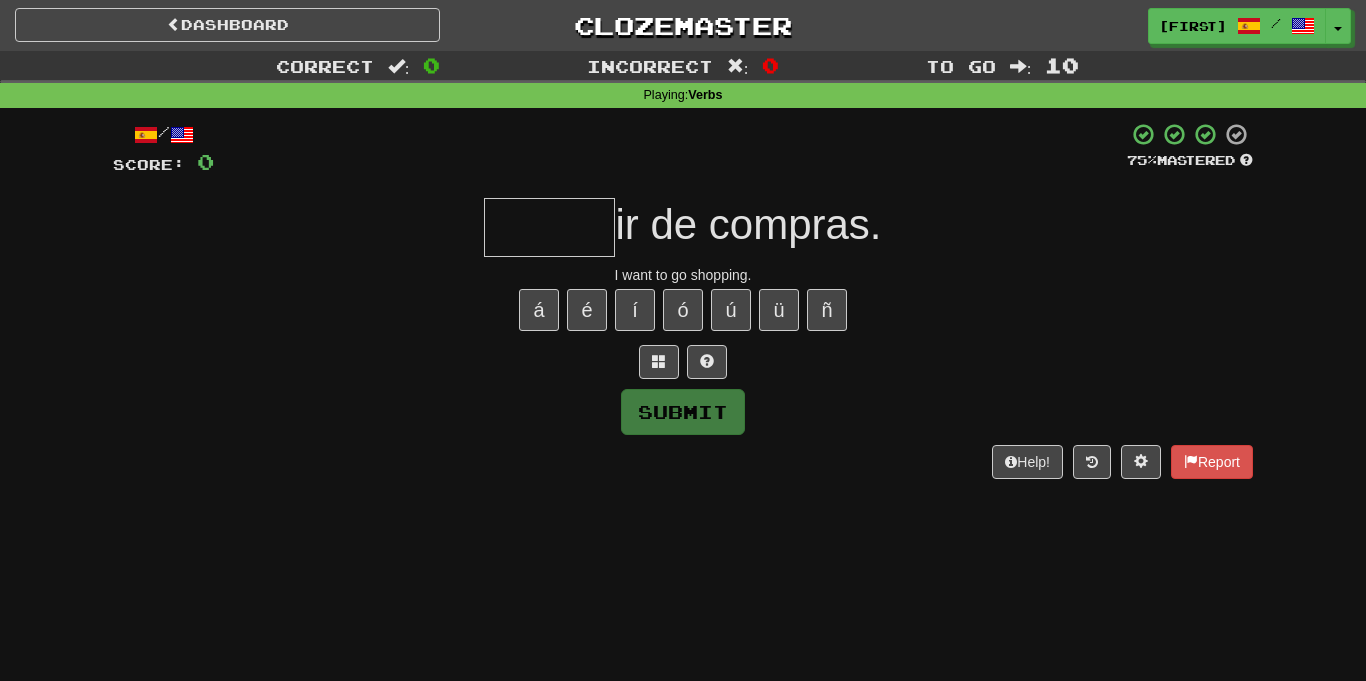 scroll, scrollTop: 0, scrollLeft: 0, axis: both 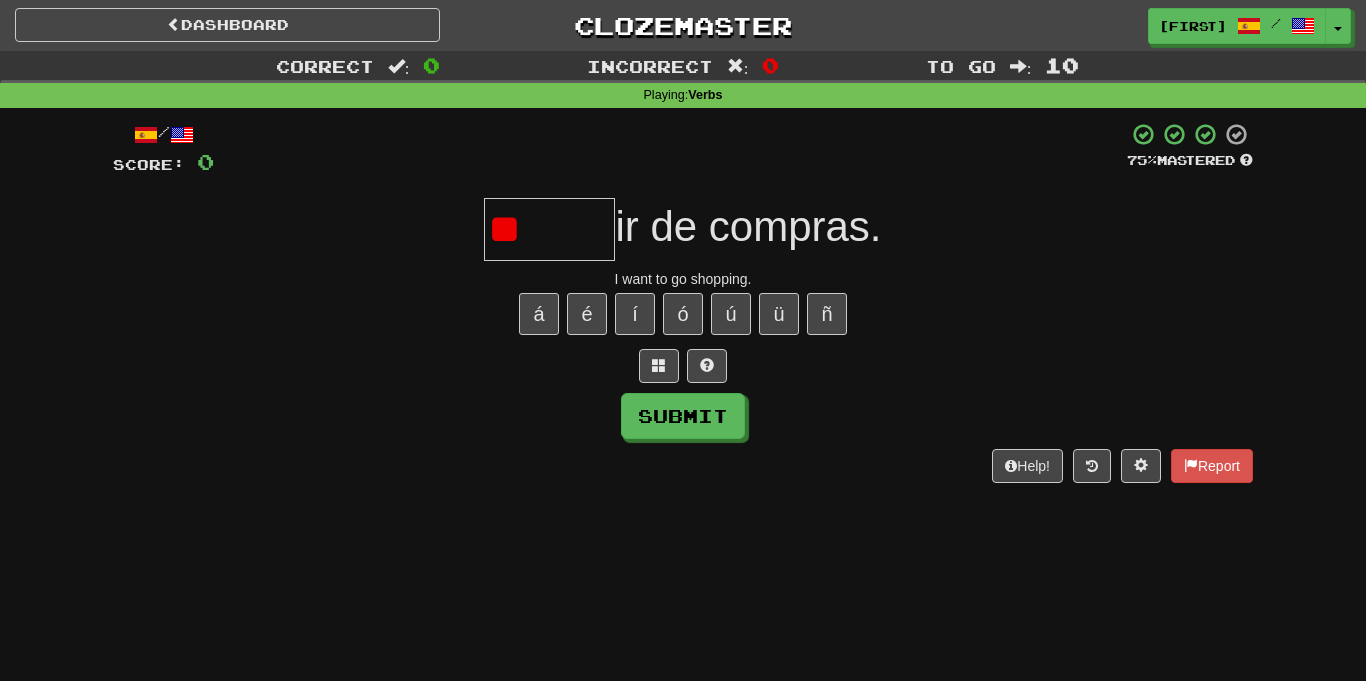 type on "*" 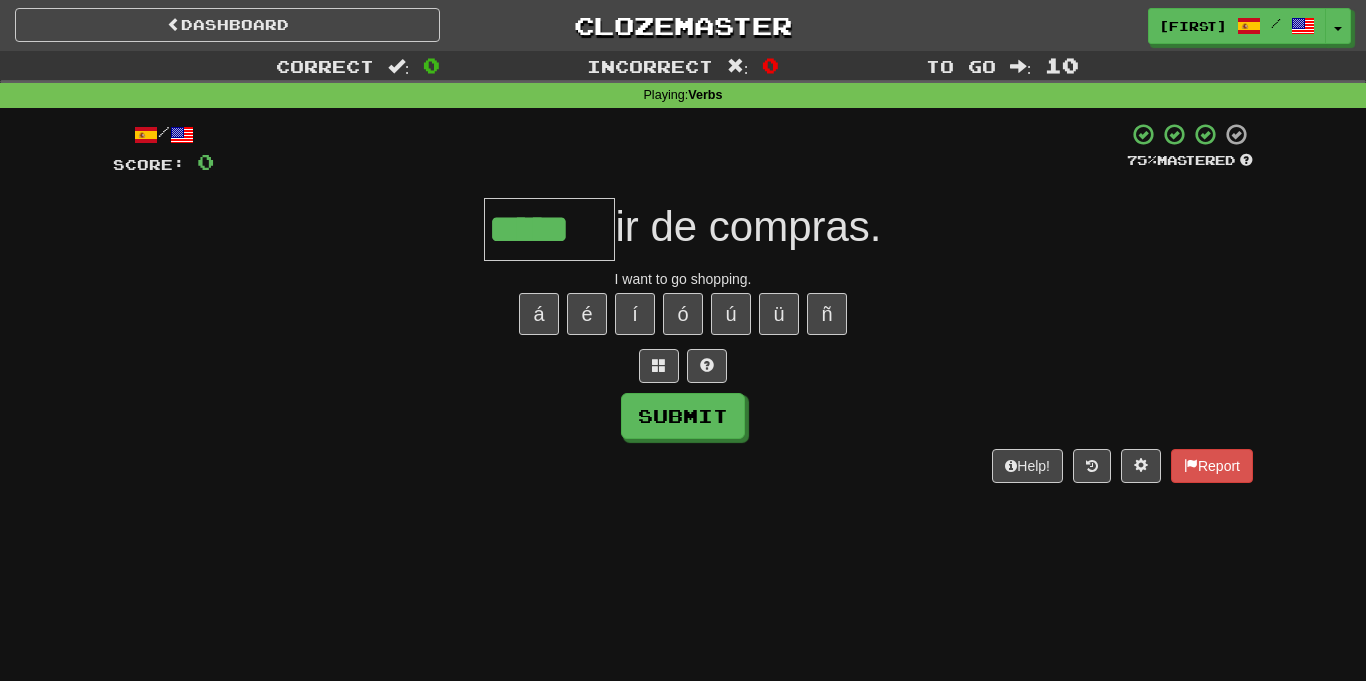 type on "*****" 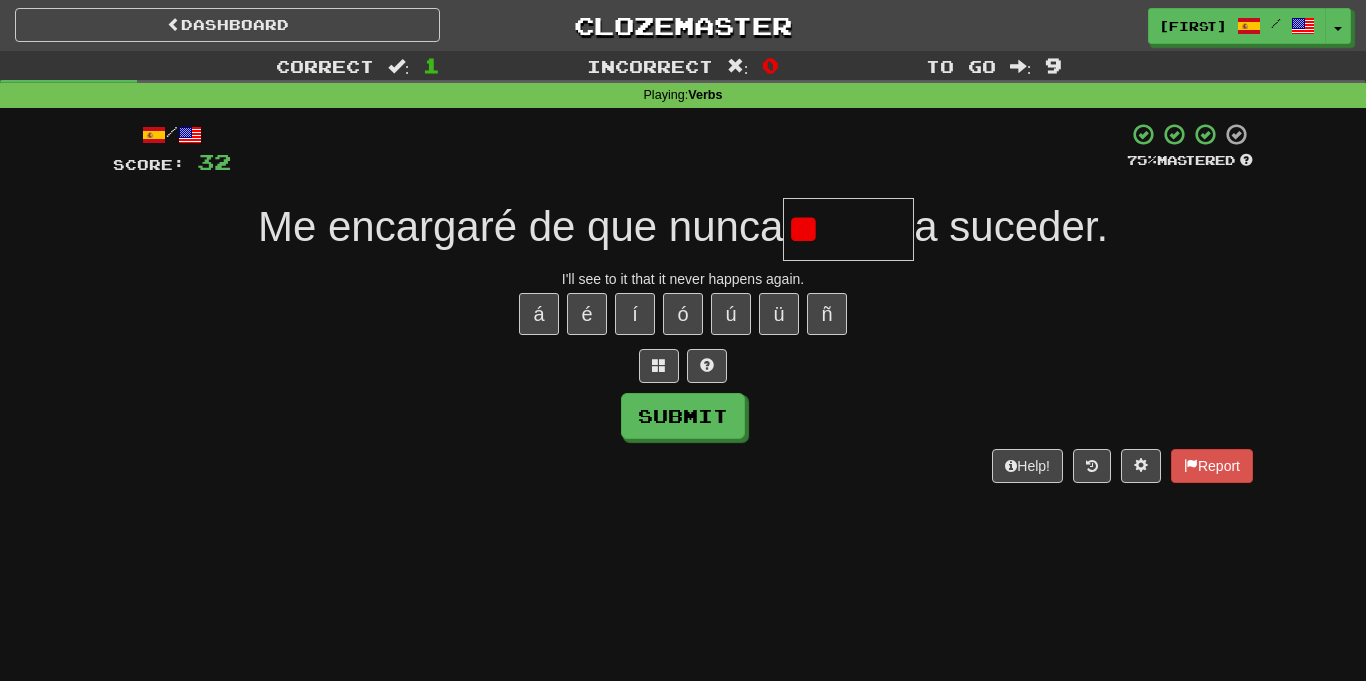 type on "*" 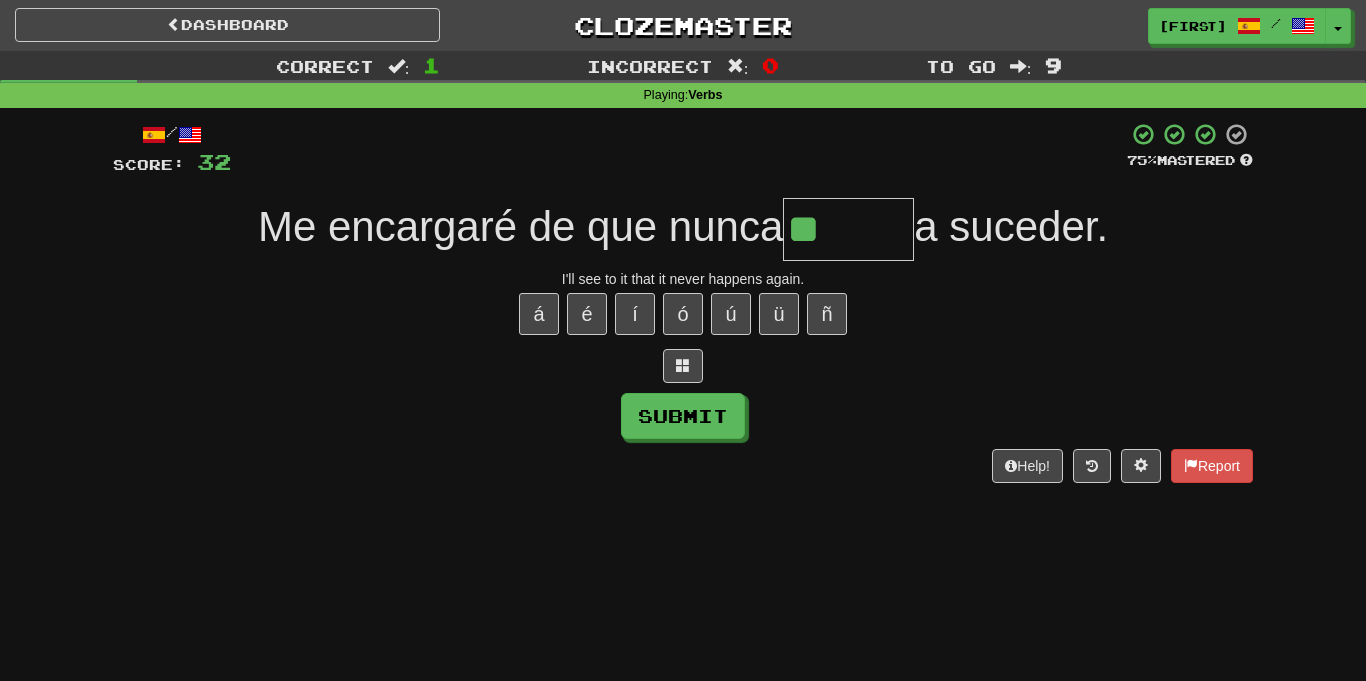 type on "*" 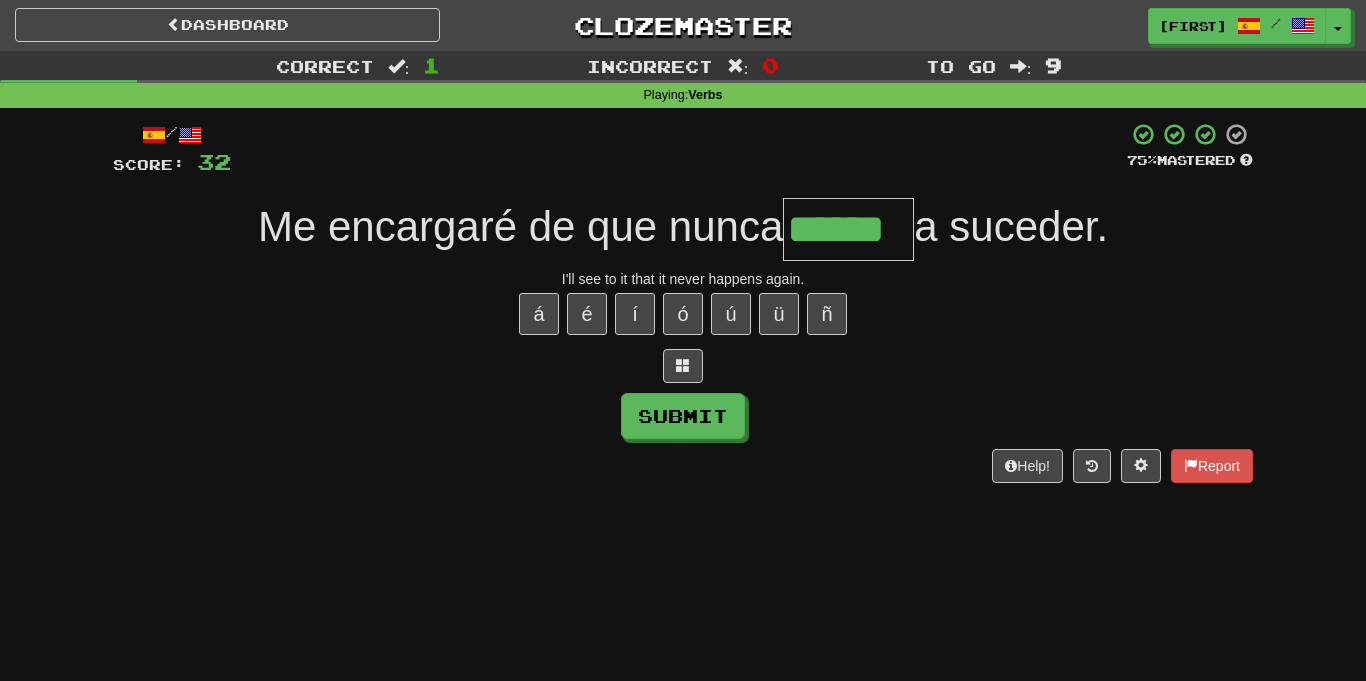 type on "******" 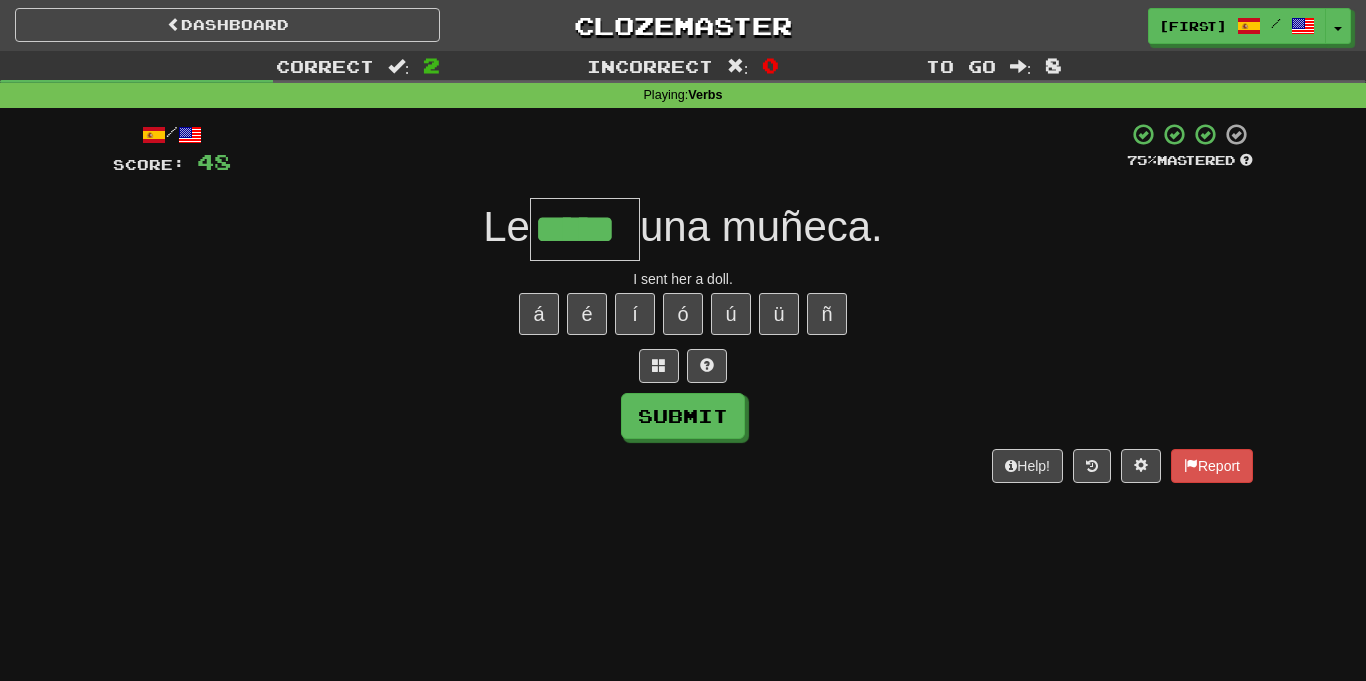 type on "*****" 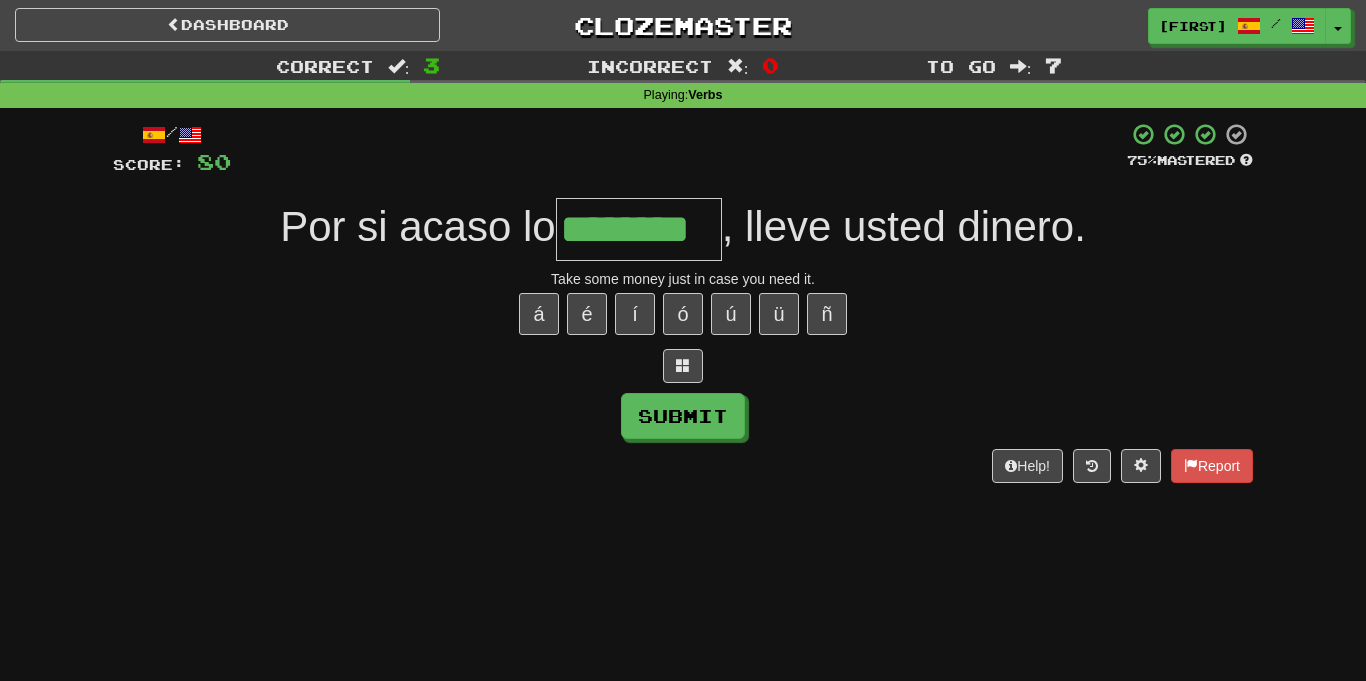 type on "********" 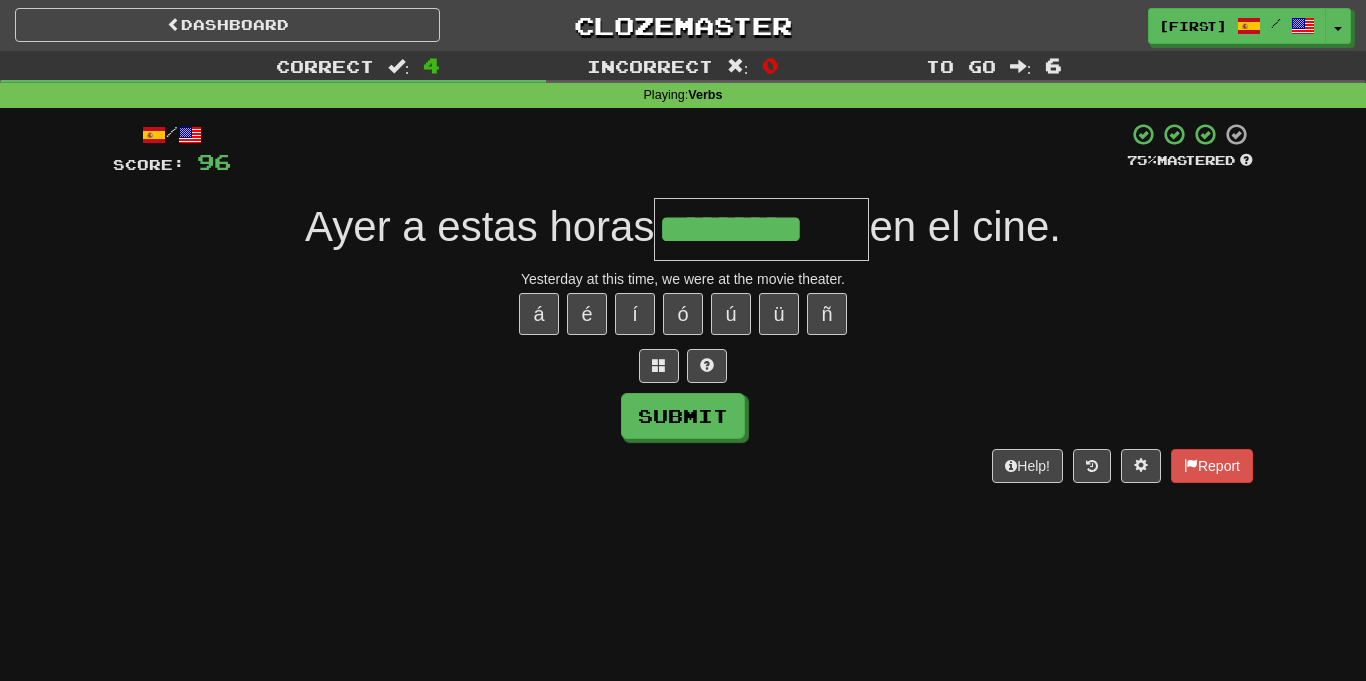 type on "*********" 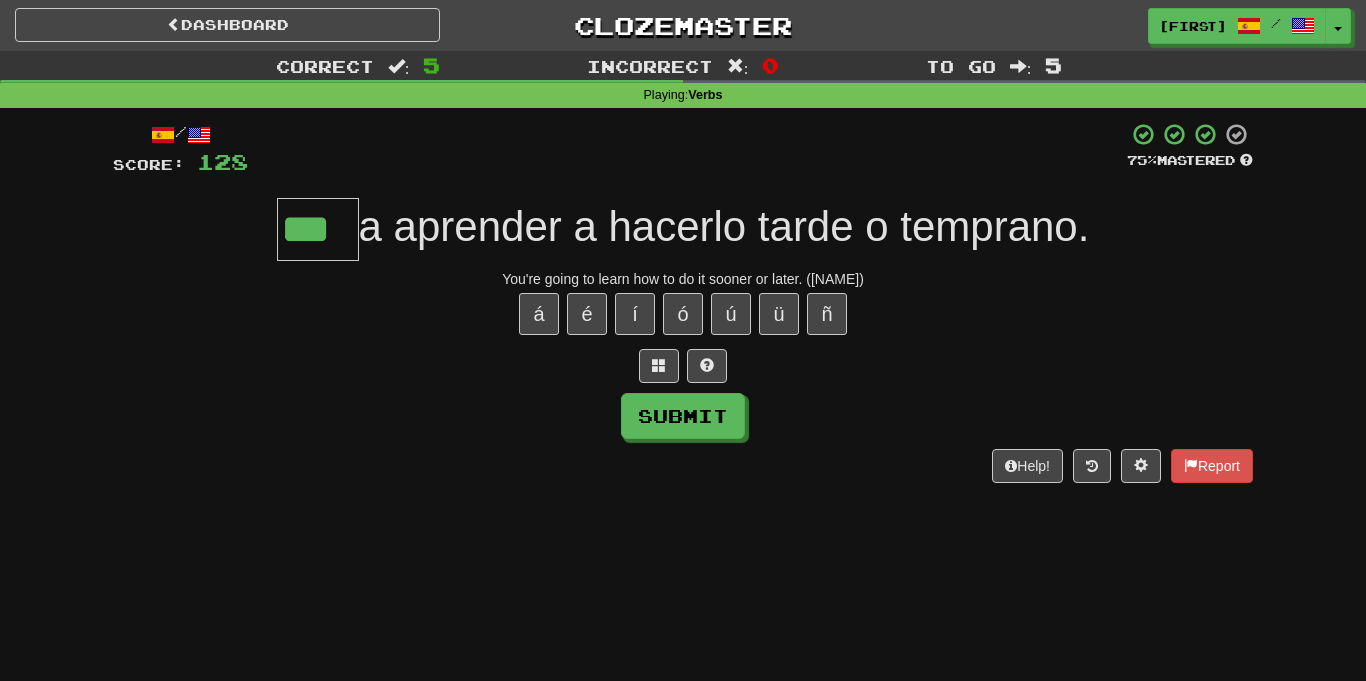 type on "***" 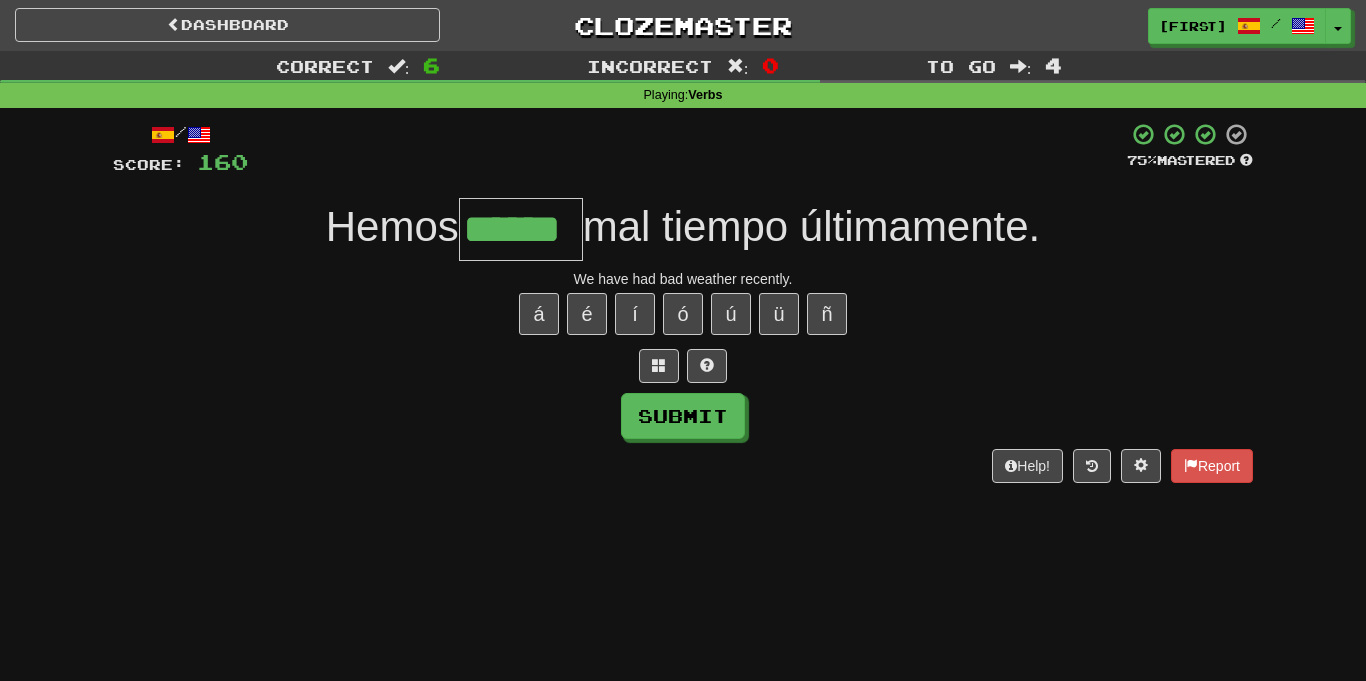 type on "******" 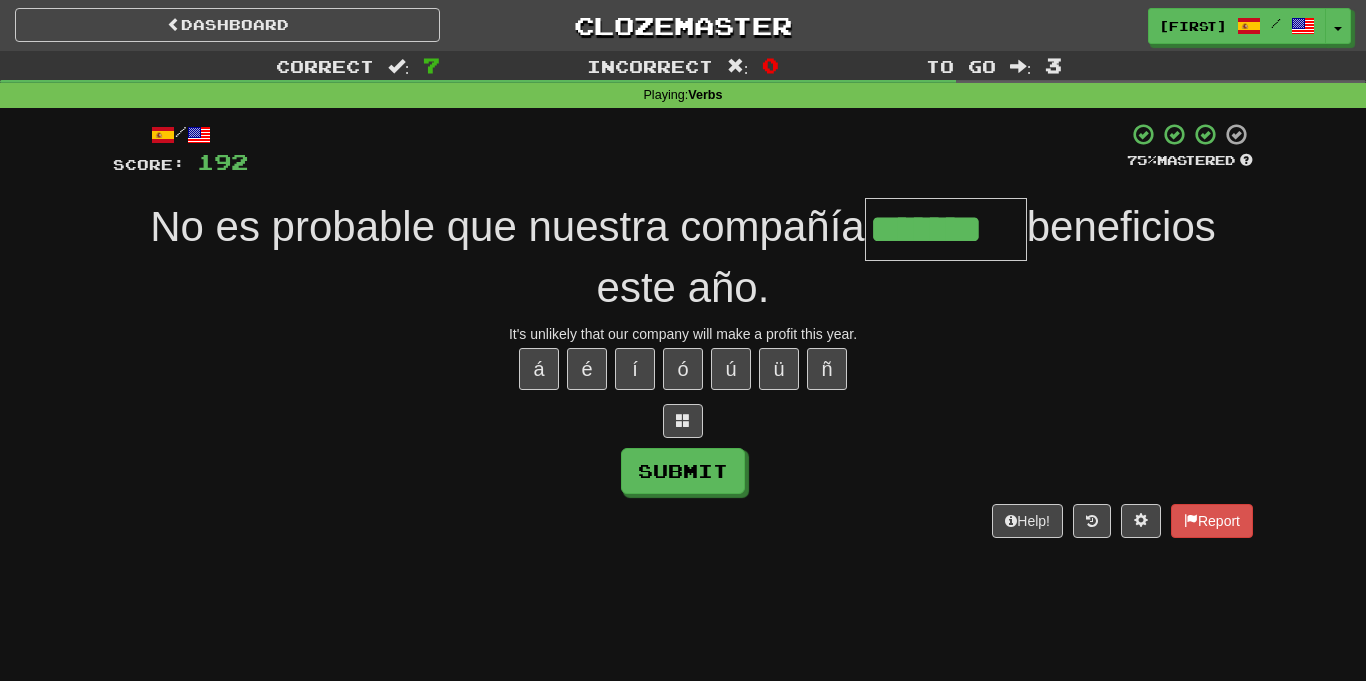 type on "*******" 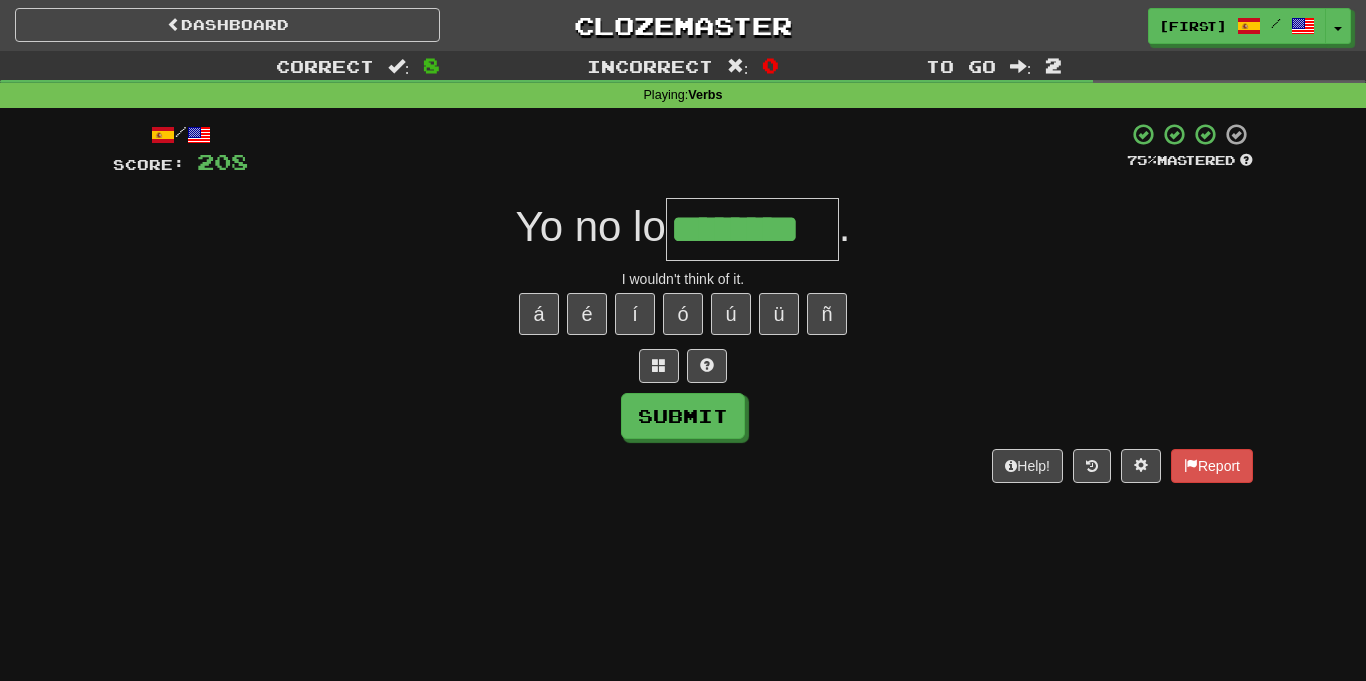 type on "********" 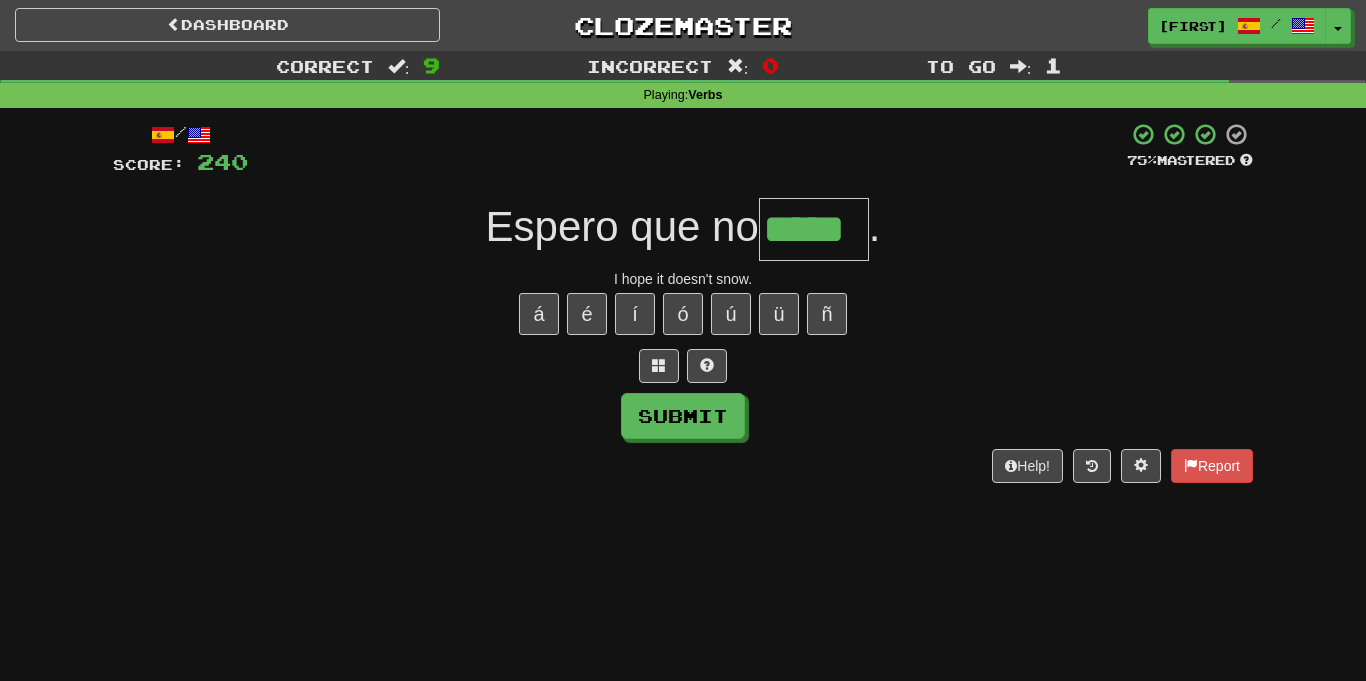 type on "*****" 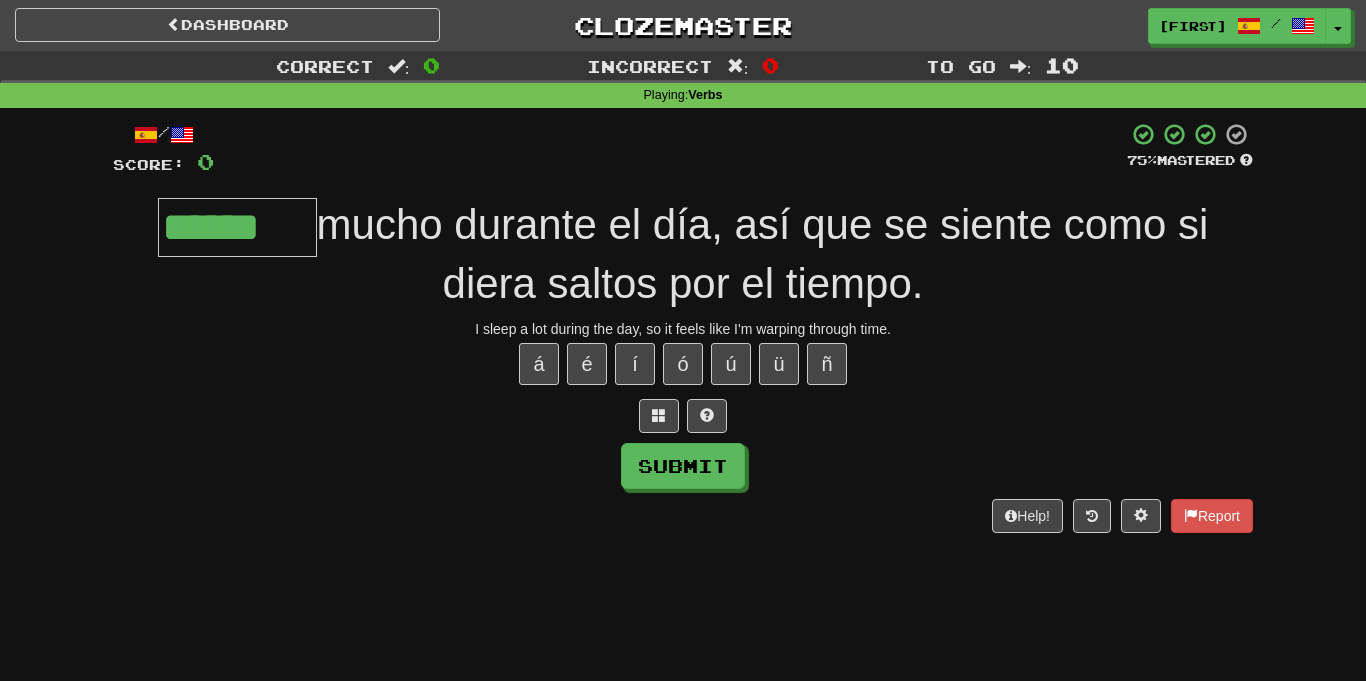 type on "******" 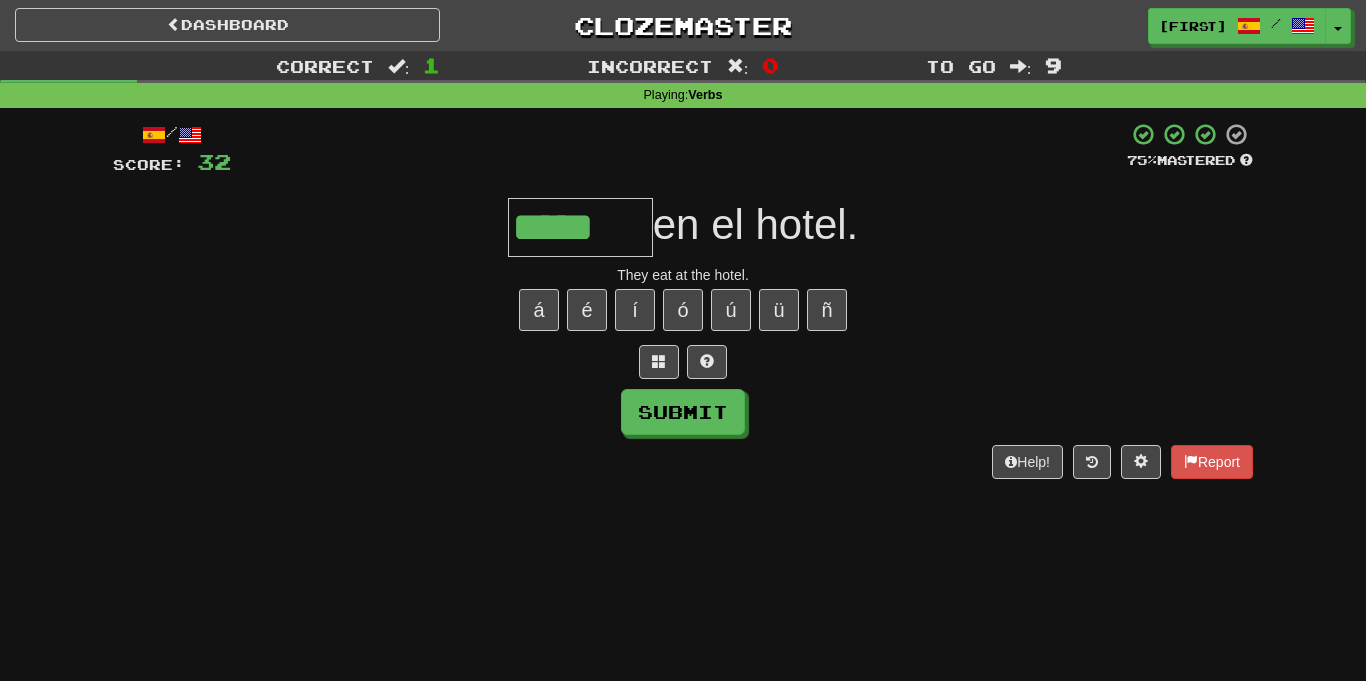 type on "*****" 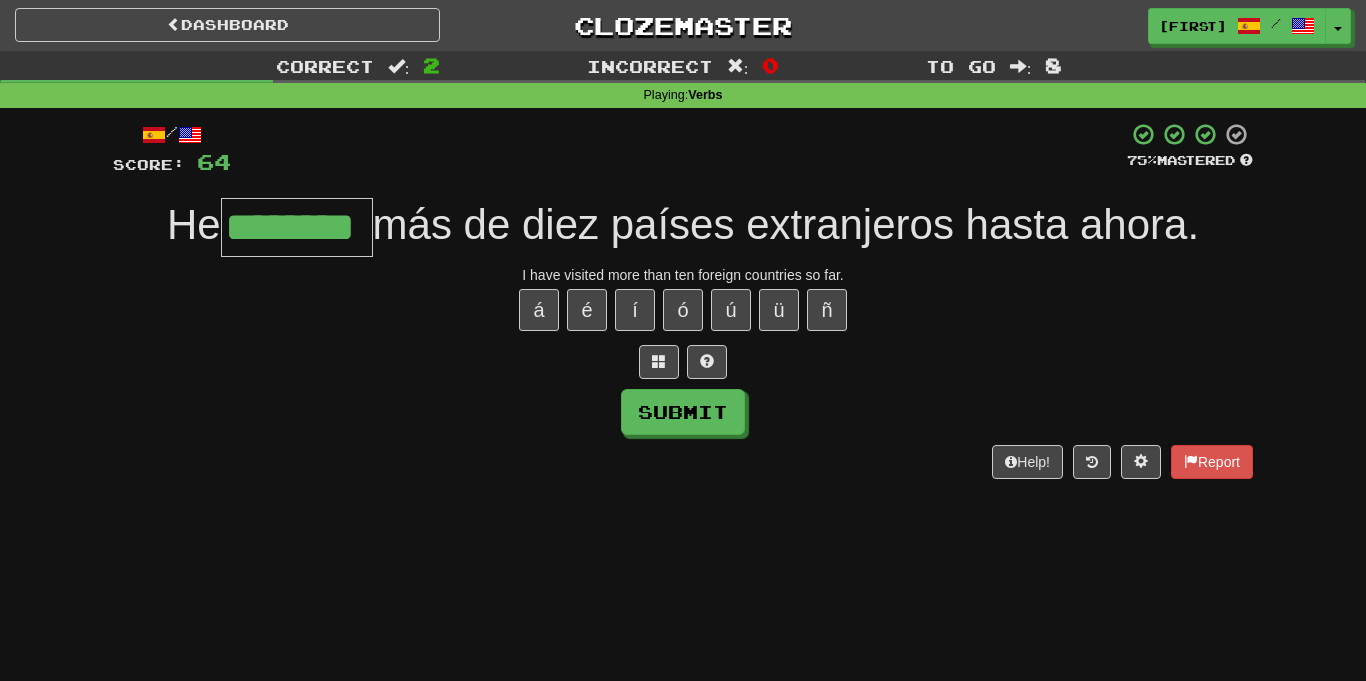 type on "********" 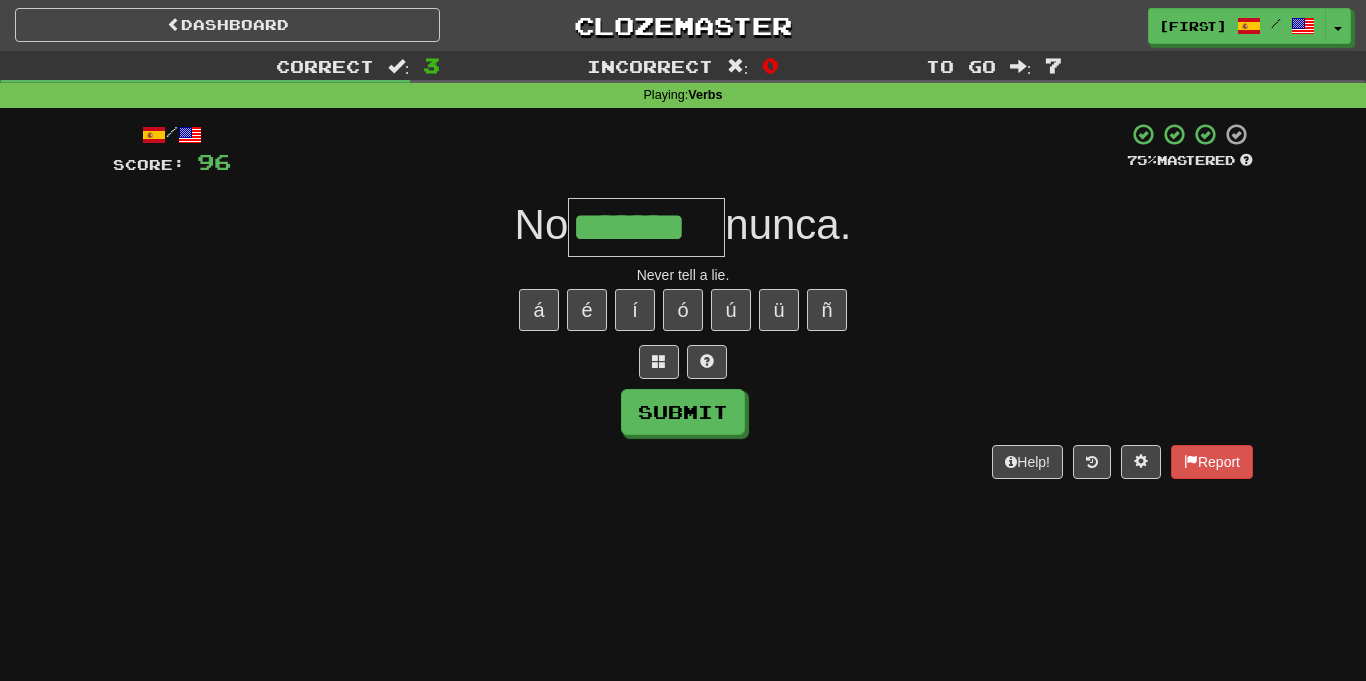 type on "*******" 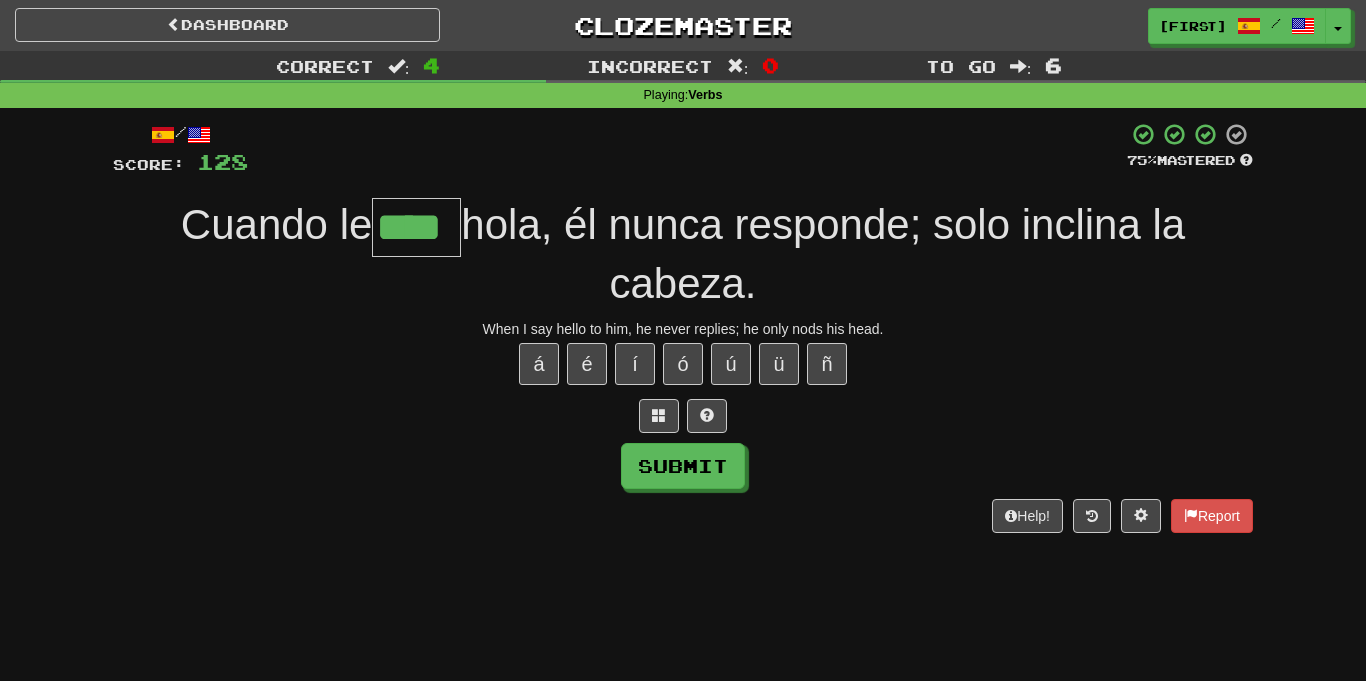 type on "****" 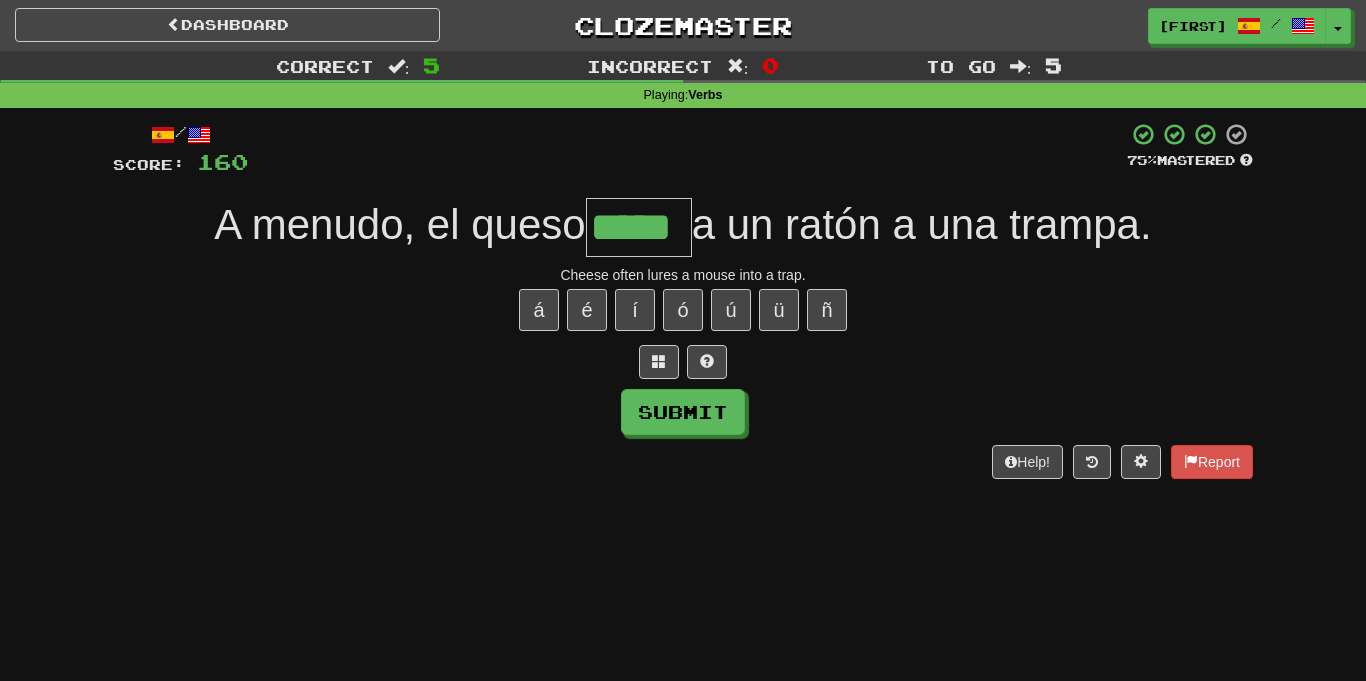 type on "*****" 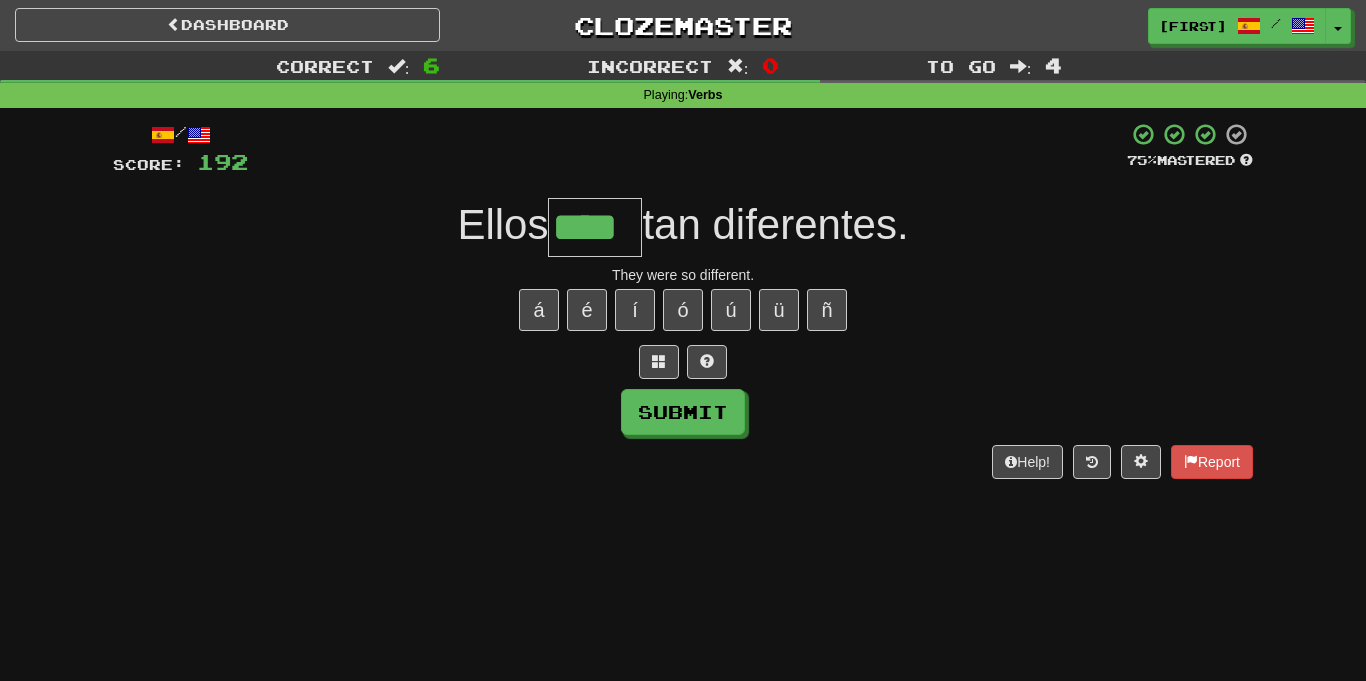 type on "****" 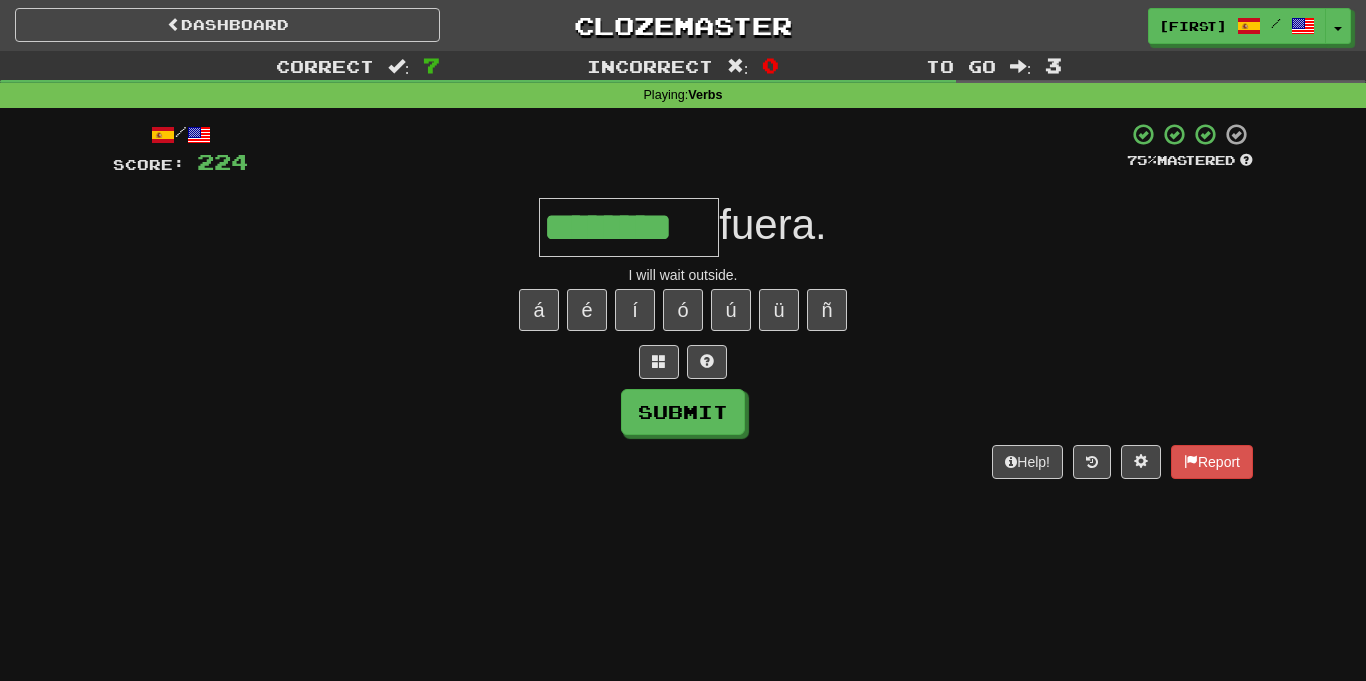type on "********" 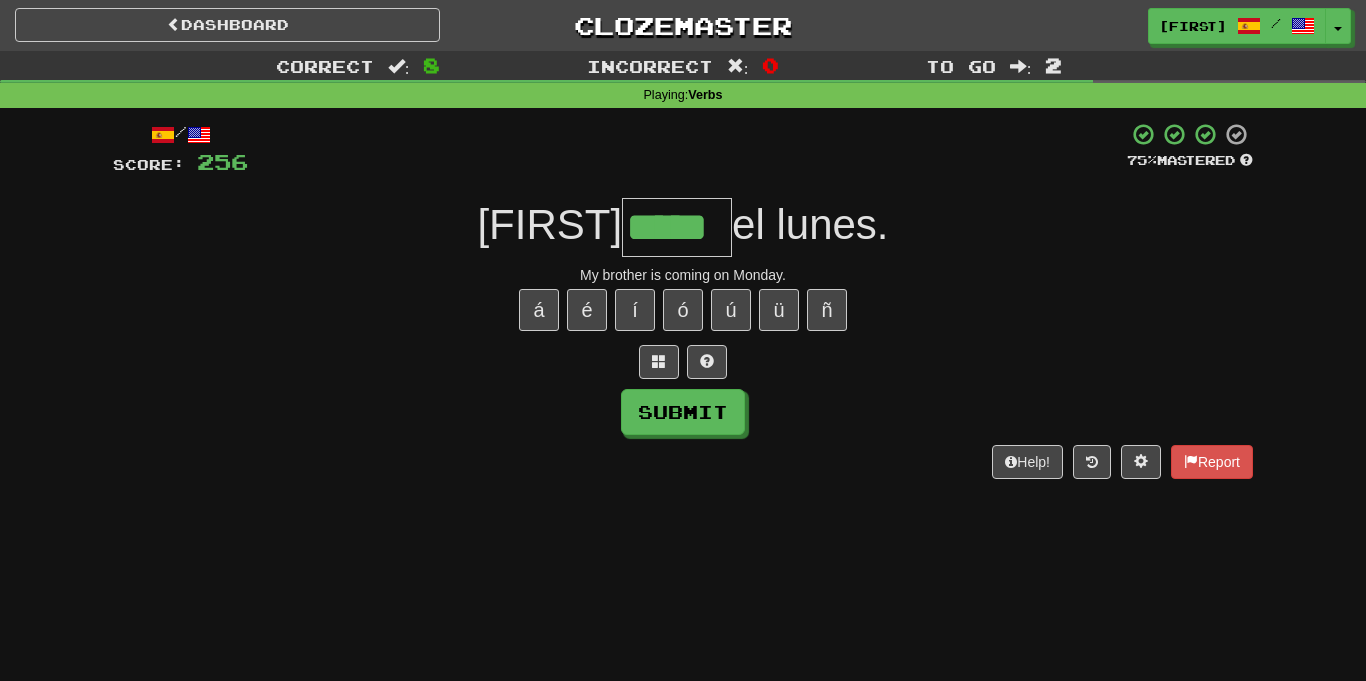 type on "*****" 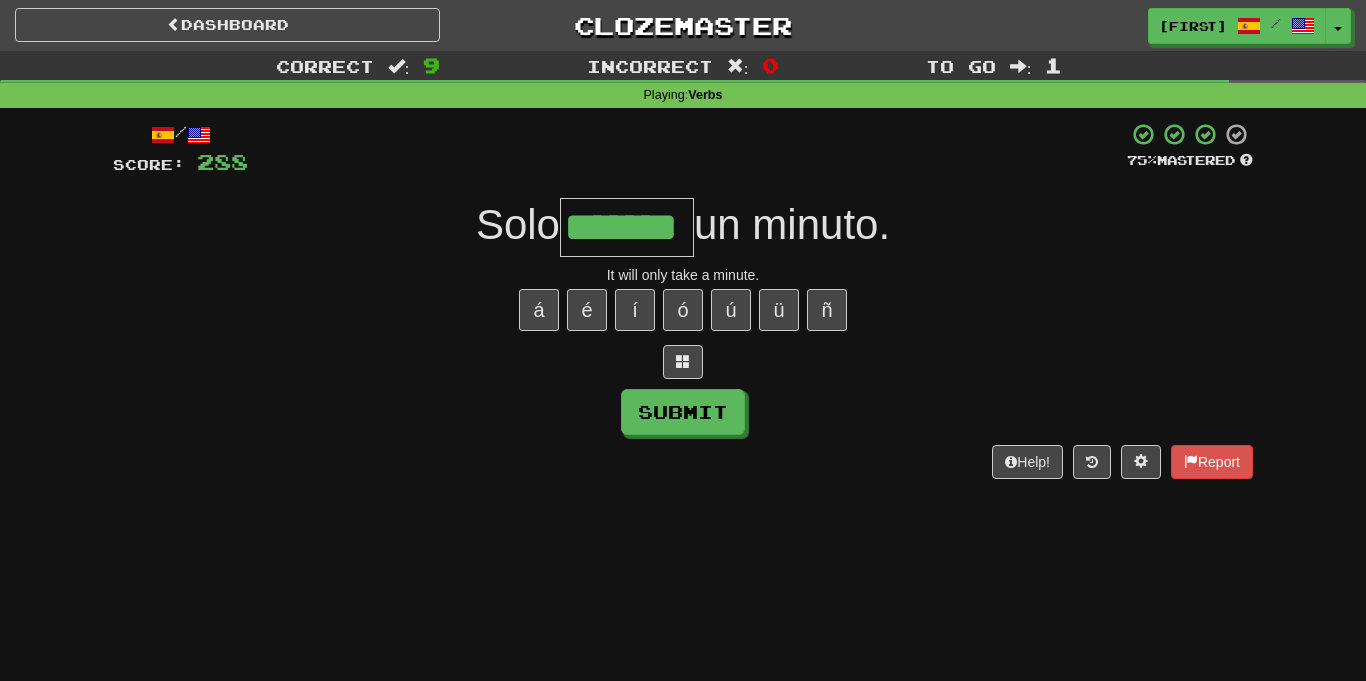 type on "*******" 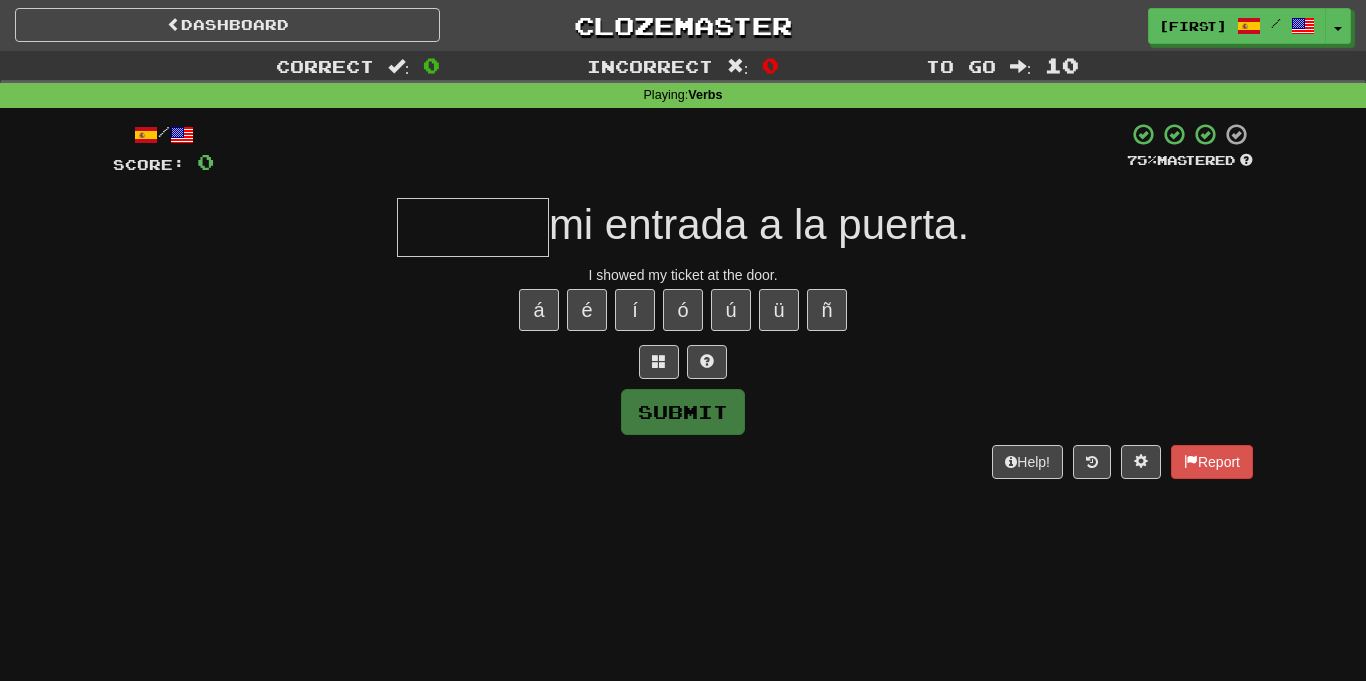 type on "*" 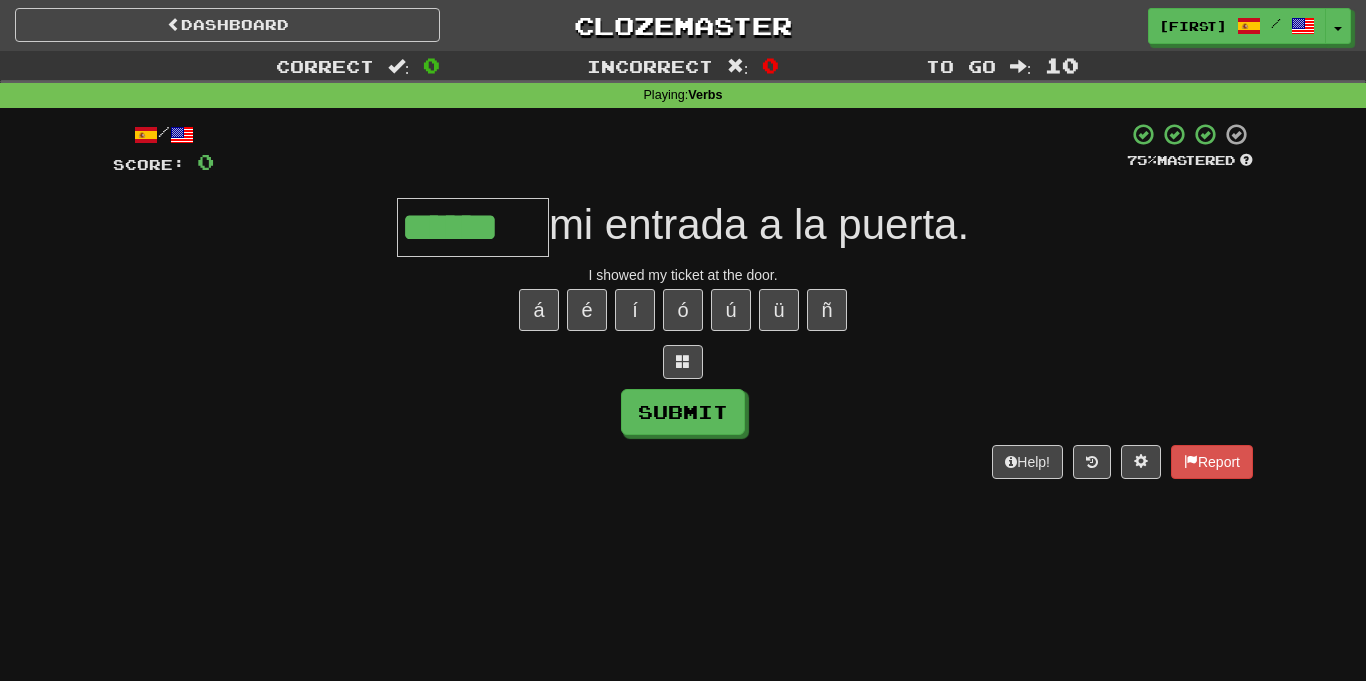 type on "******" 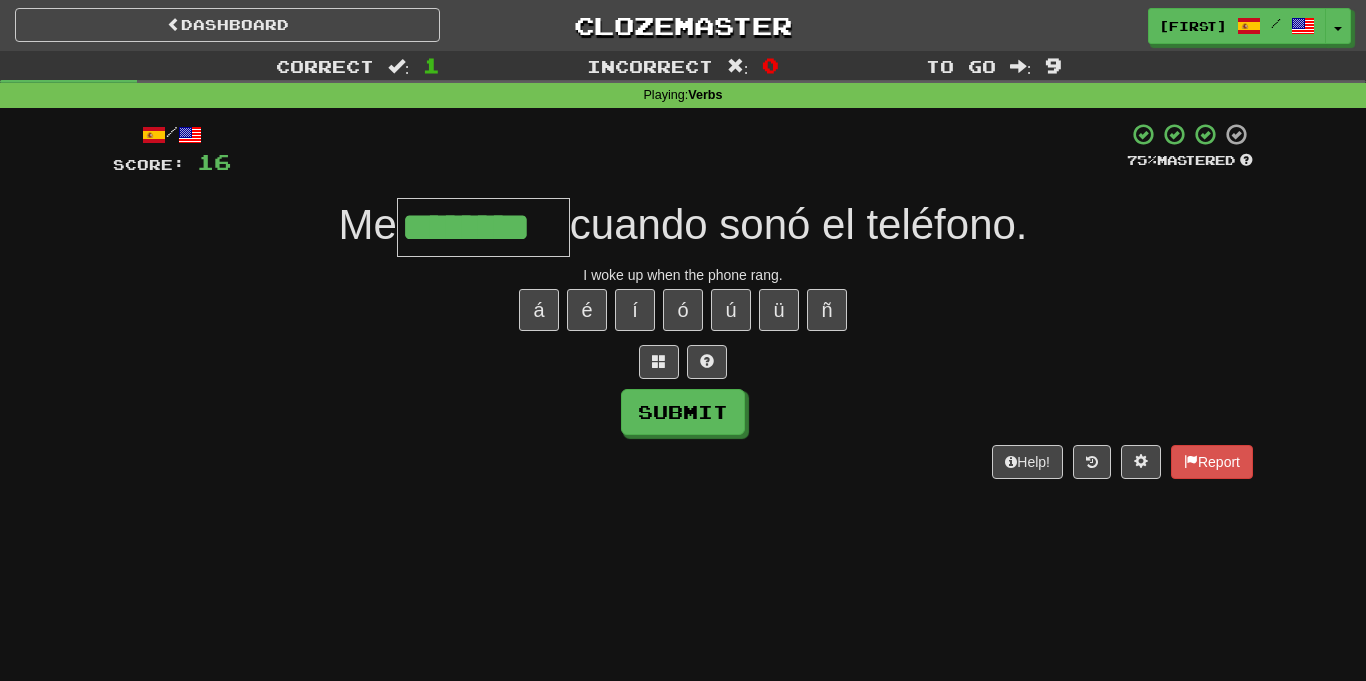 type on "********" 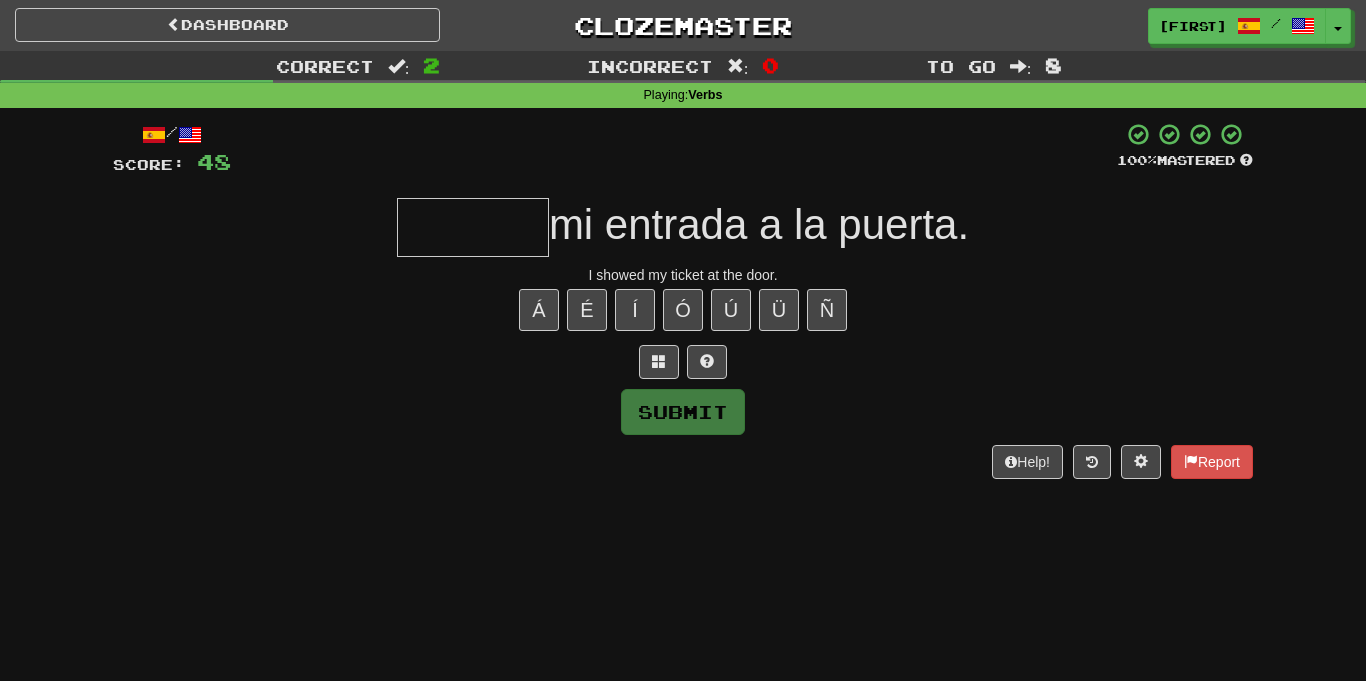 type on "*" 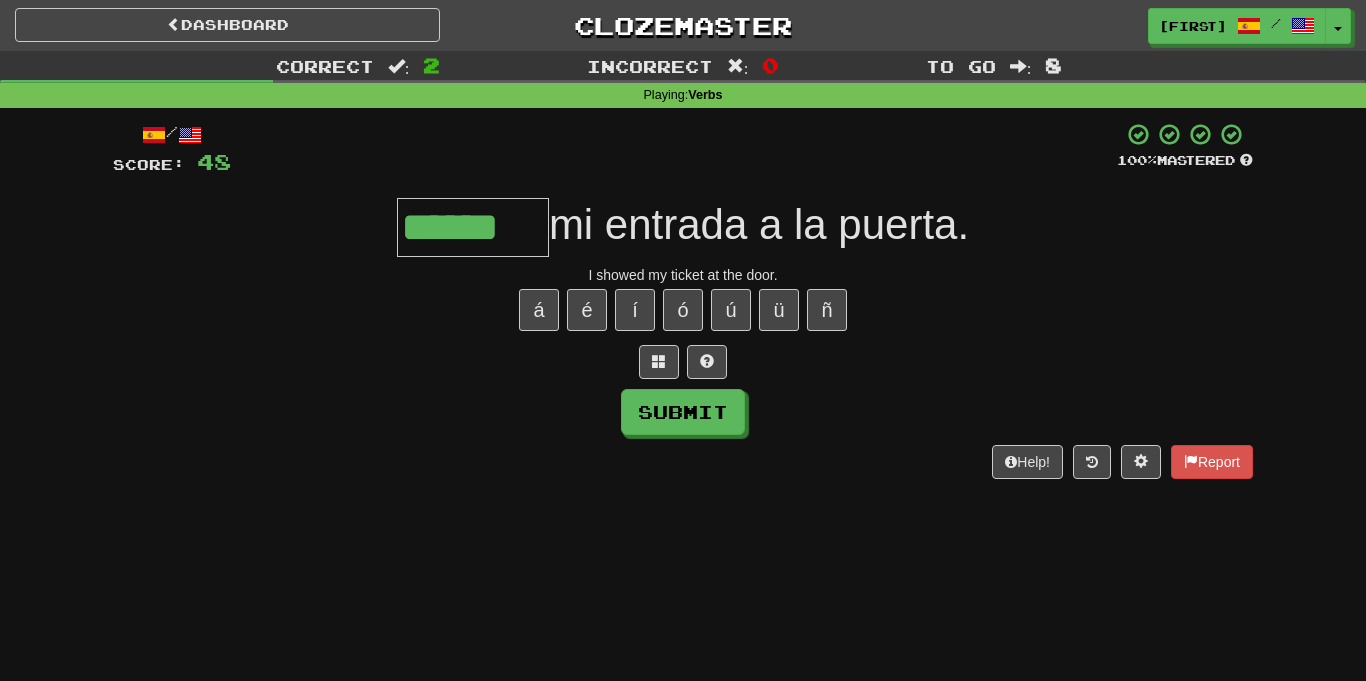 type on "******" 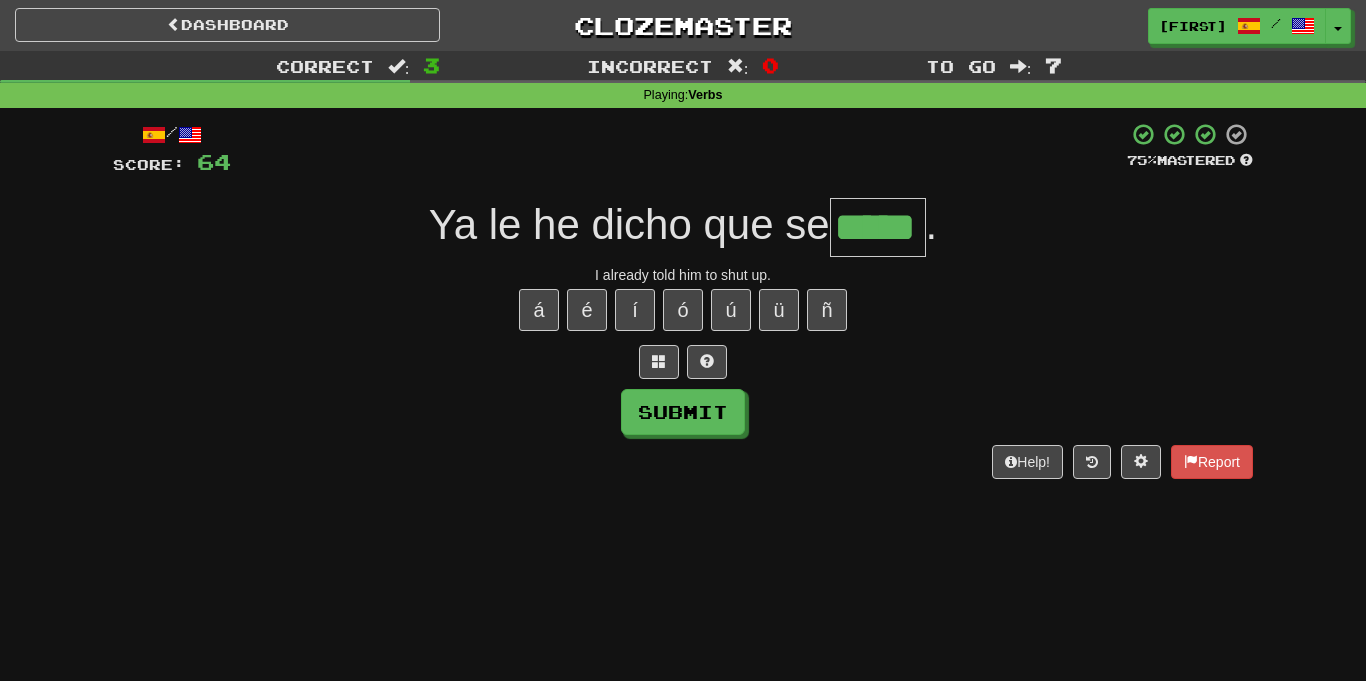 type on "*****" 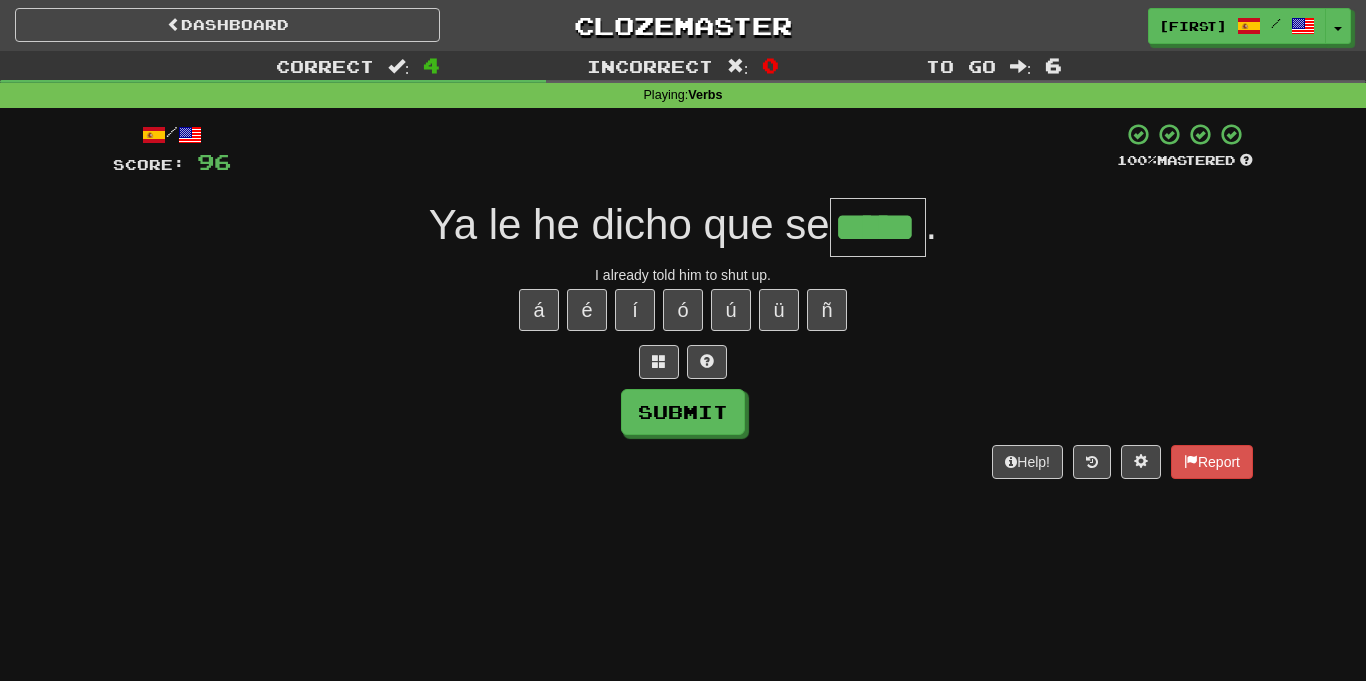 type on "*****" 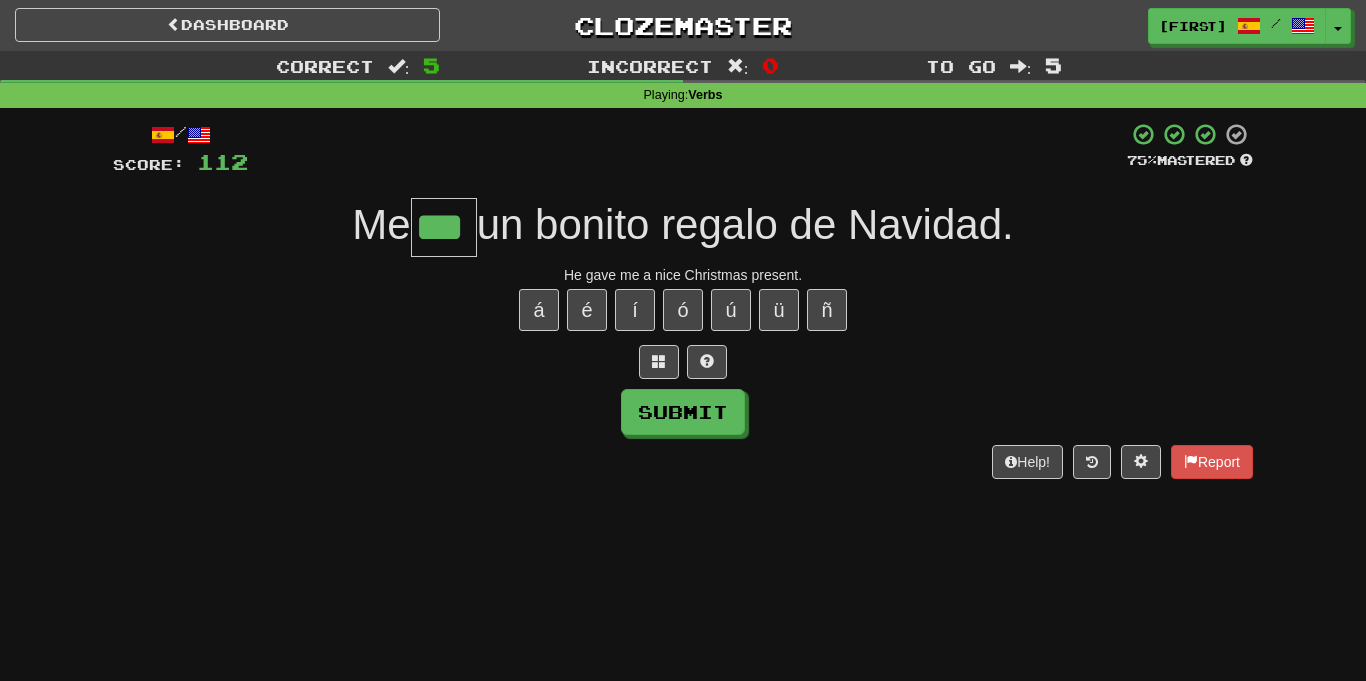 type on "***" 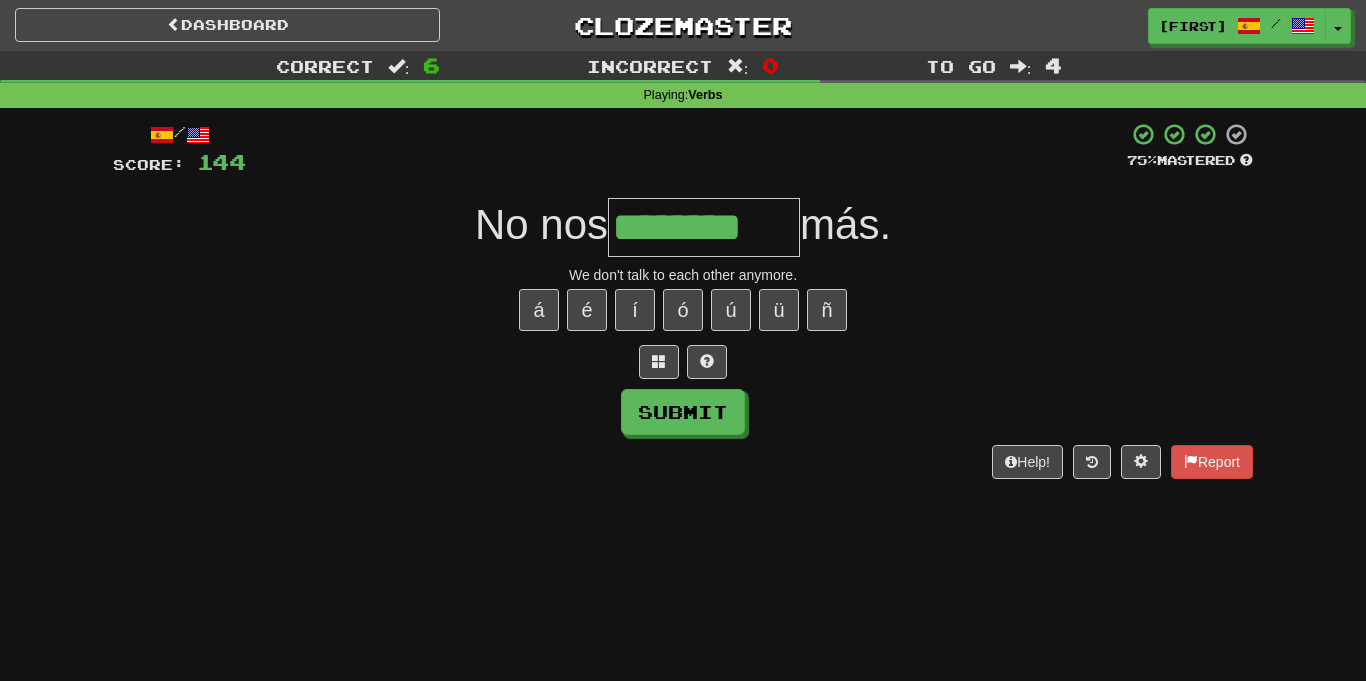 type on "********" 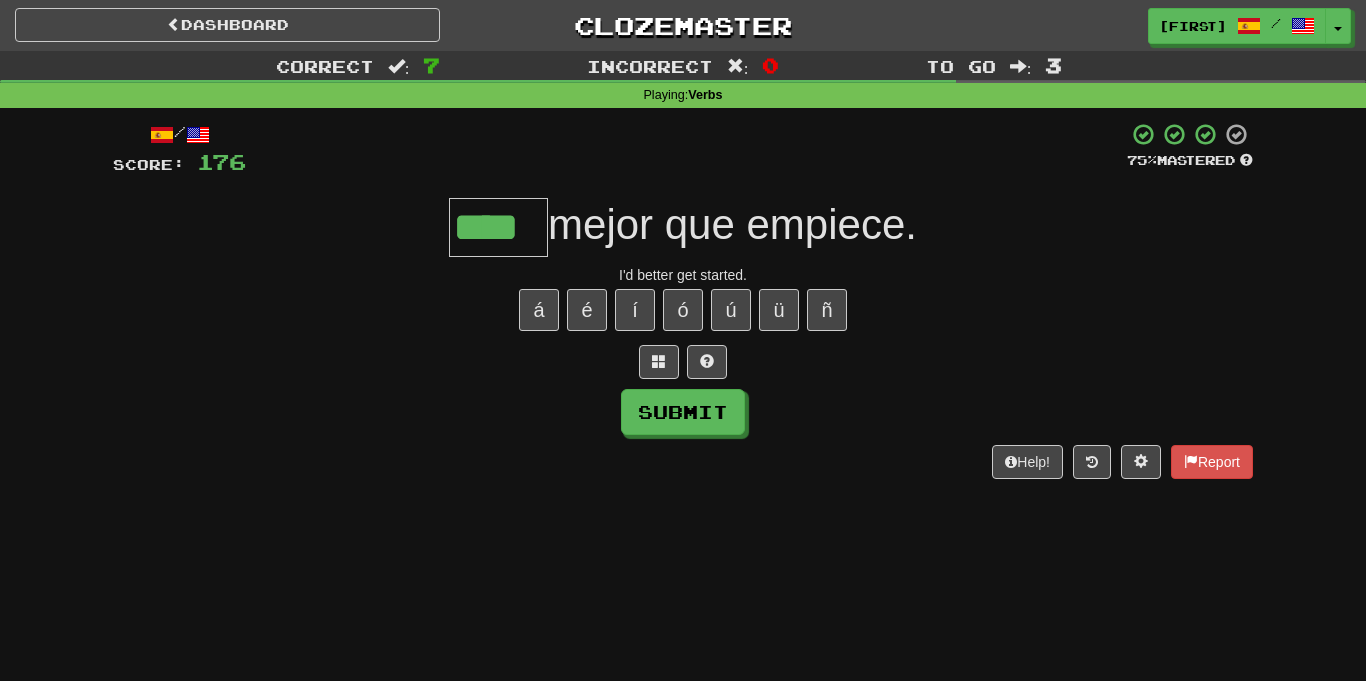 type on "****" 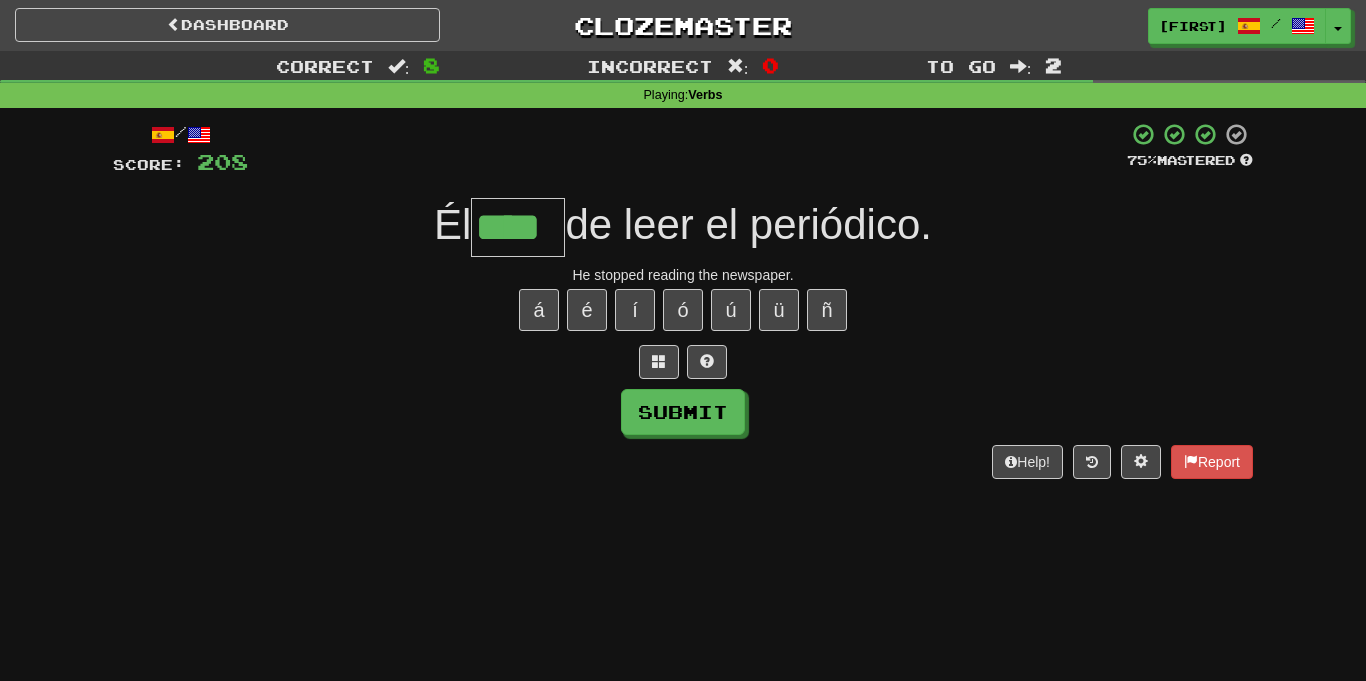 type on "****" 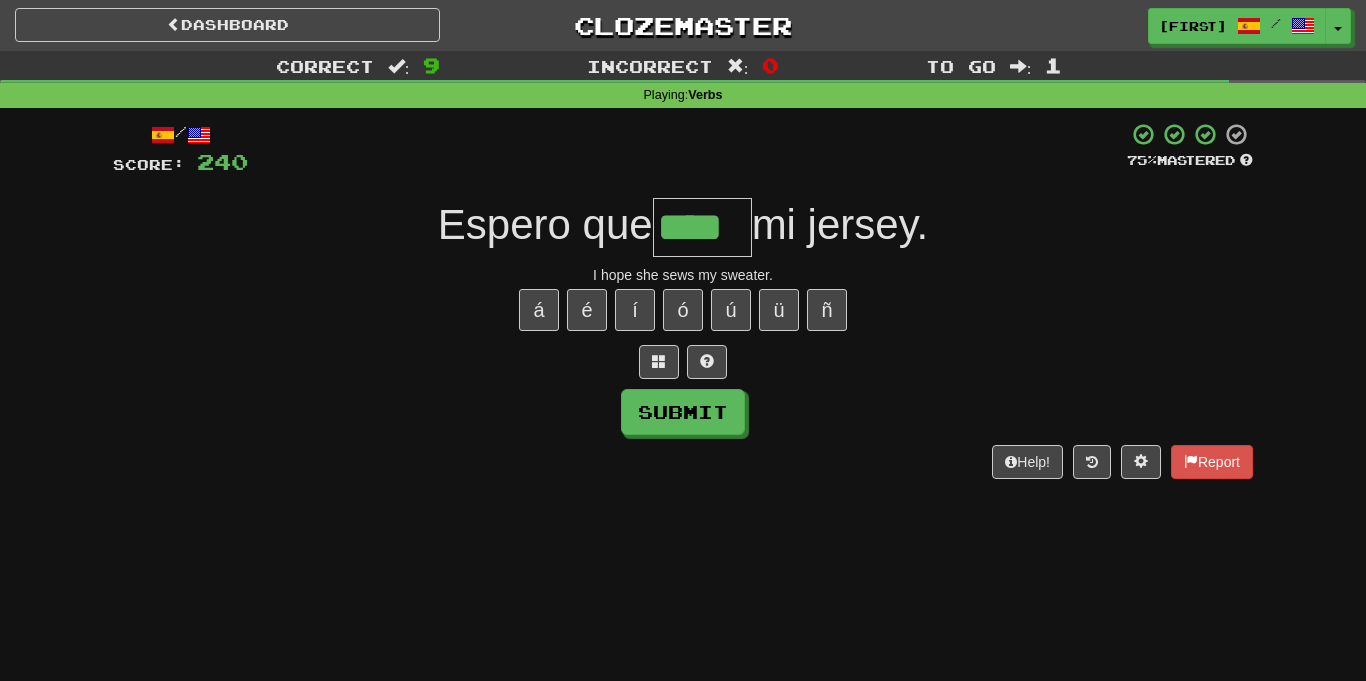 type on "****" 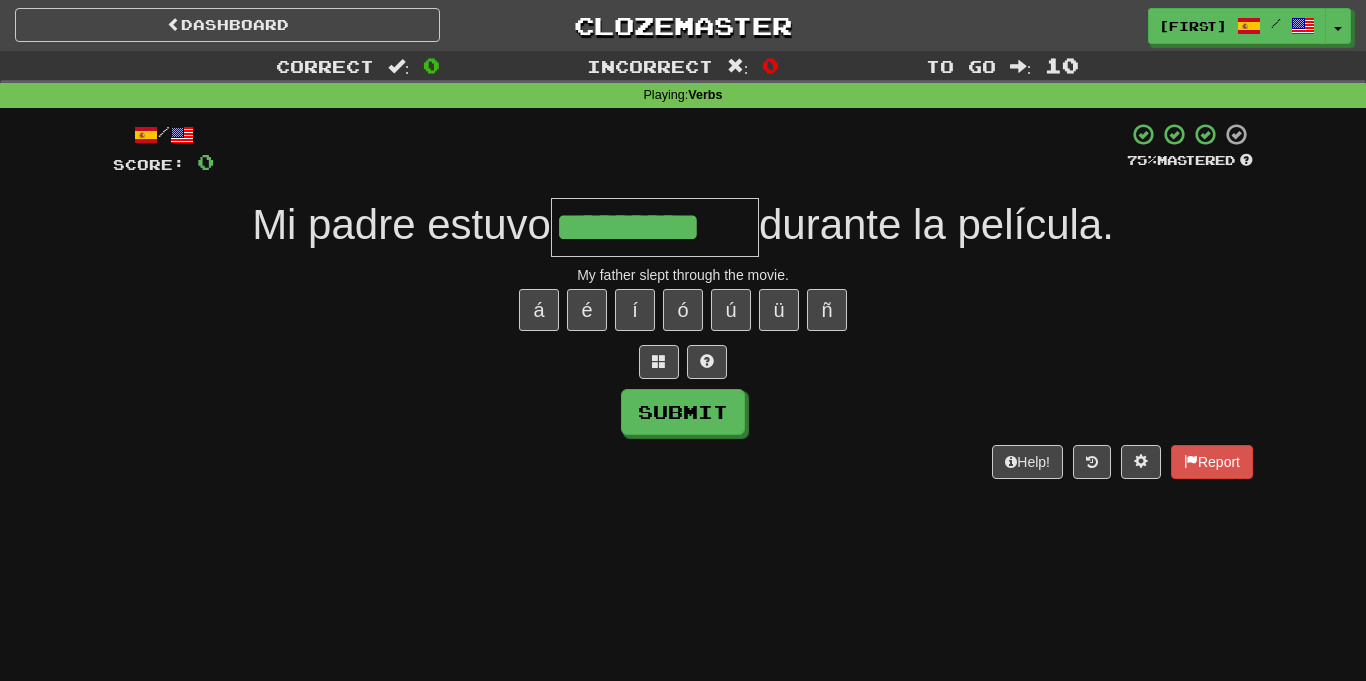 type on "*********" 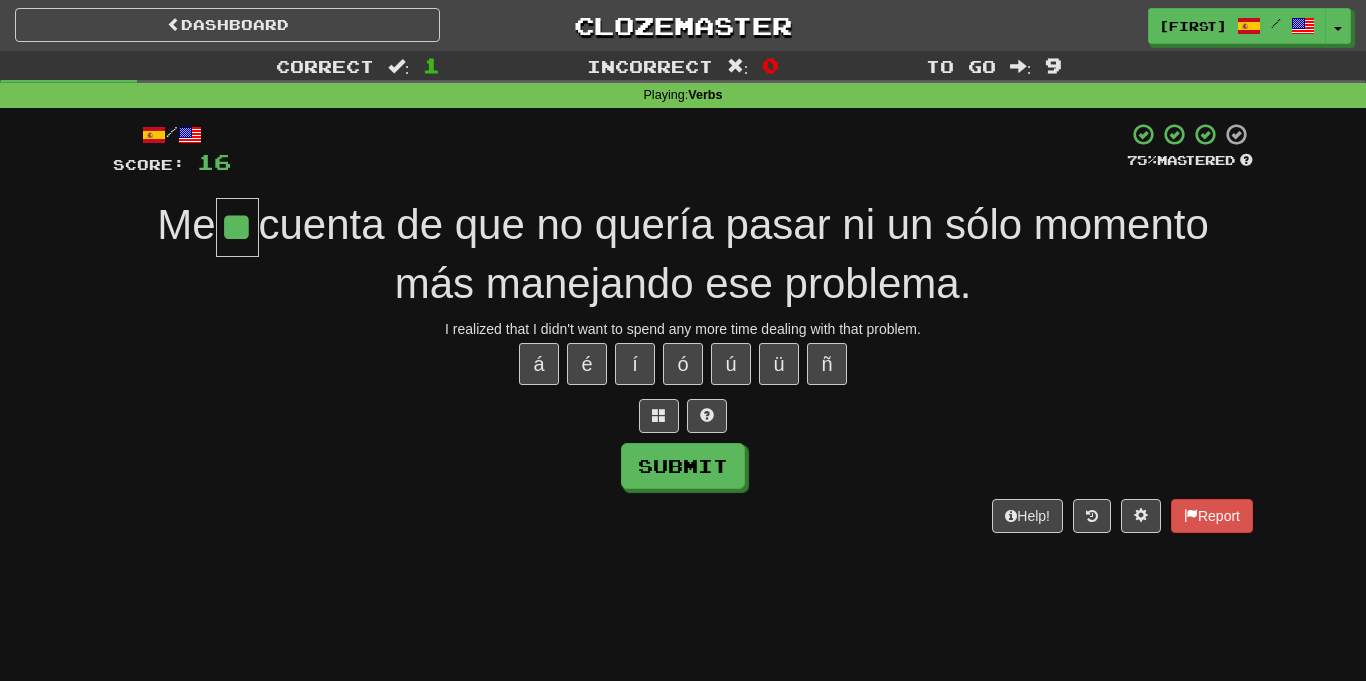 type on "**" 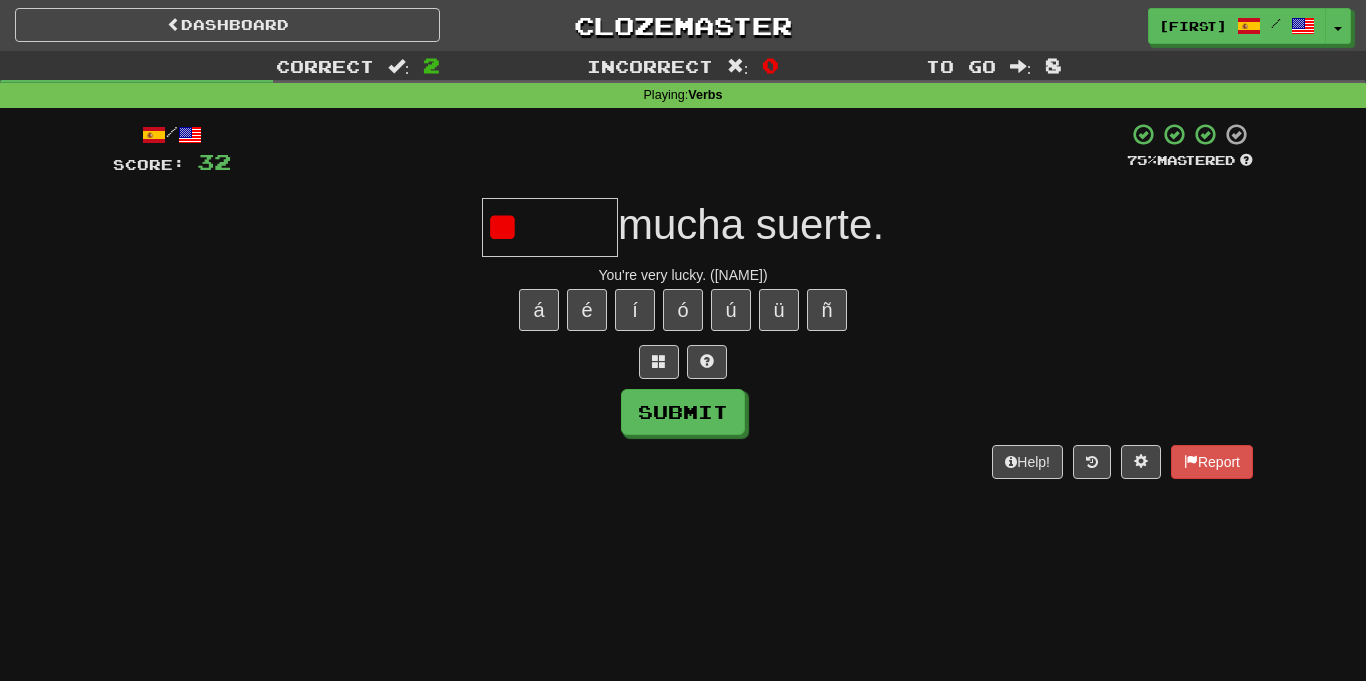 type on "*" 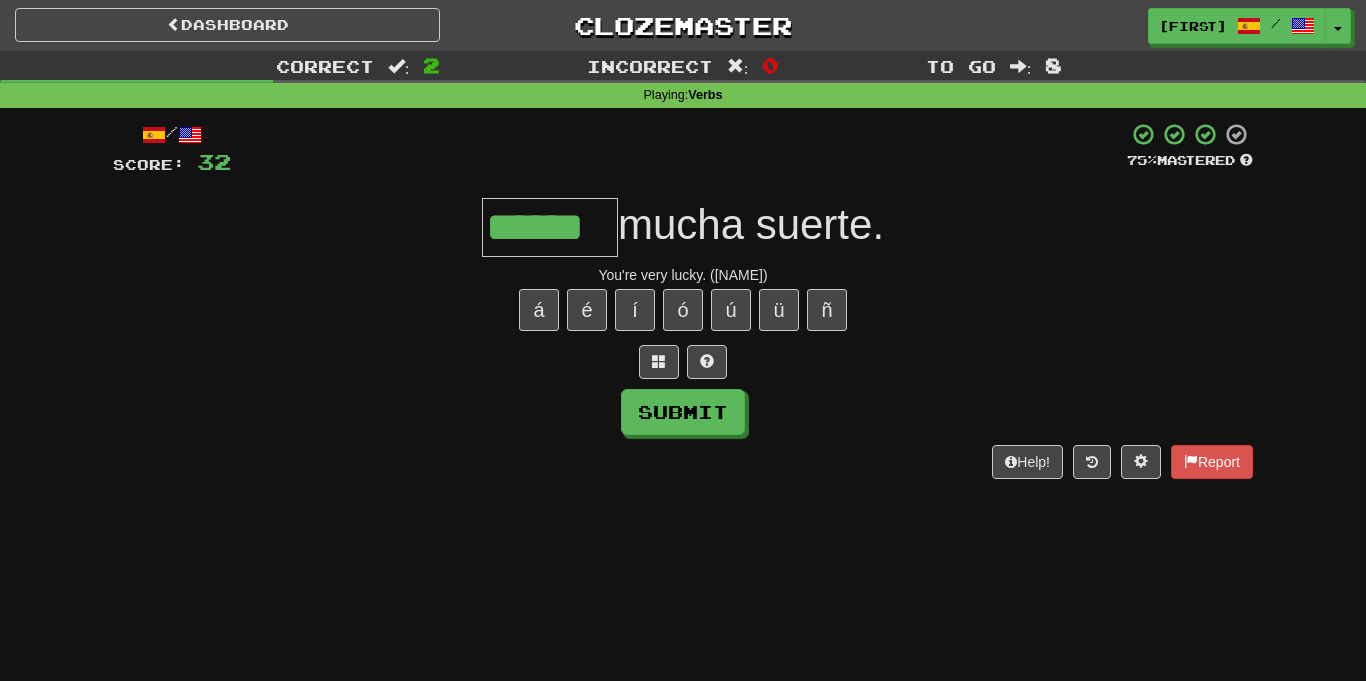 type on "******" 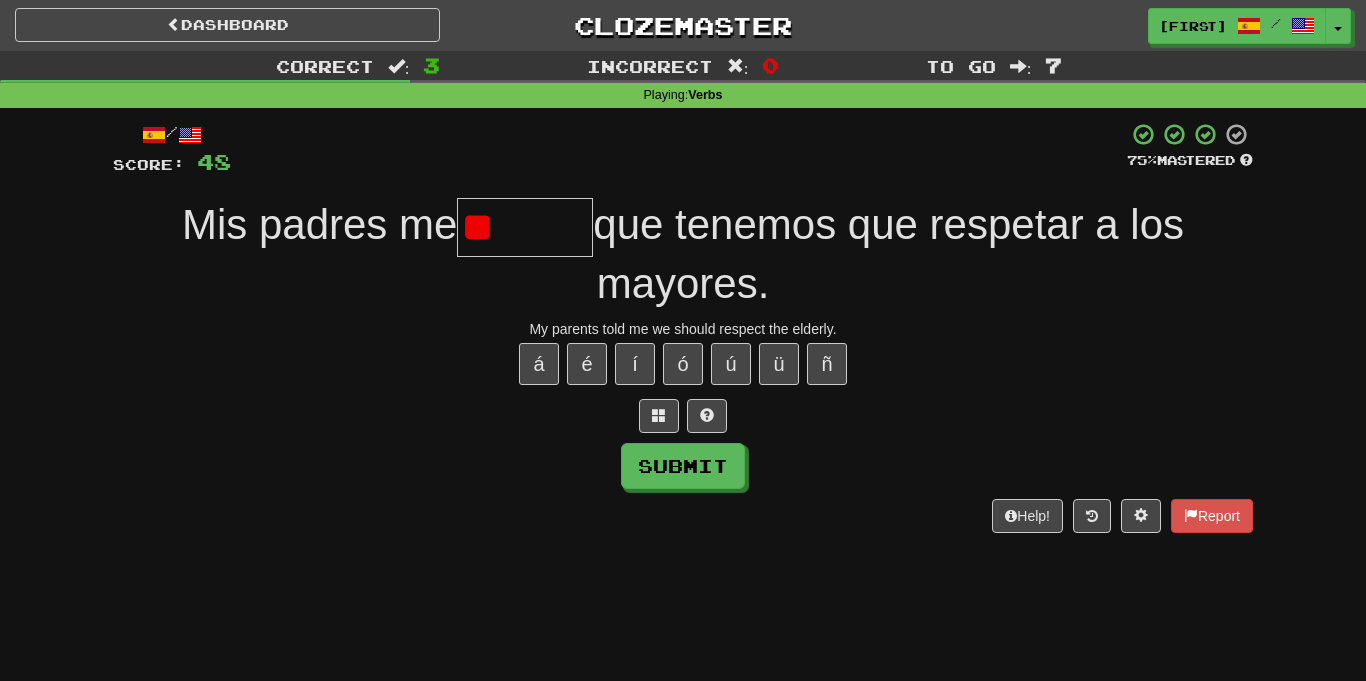 type on "*" 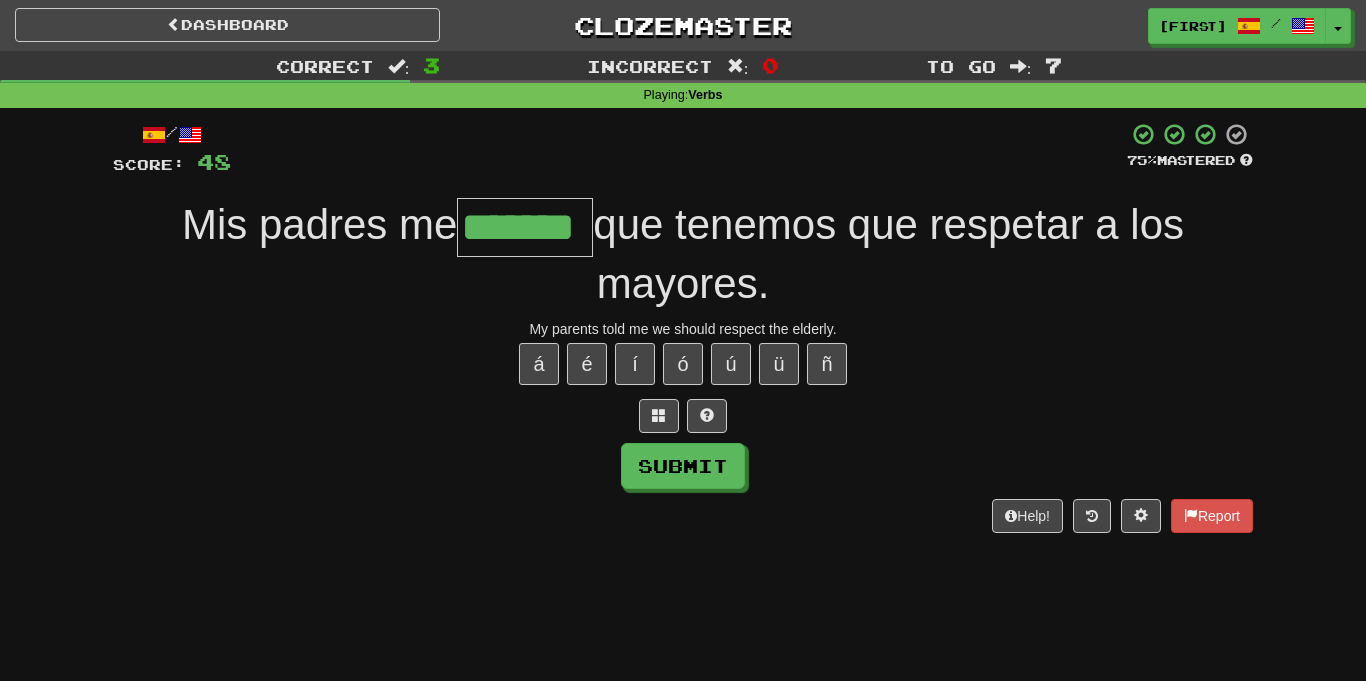 type on "*******" 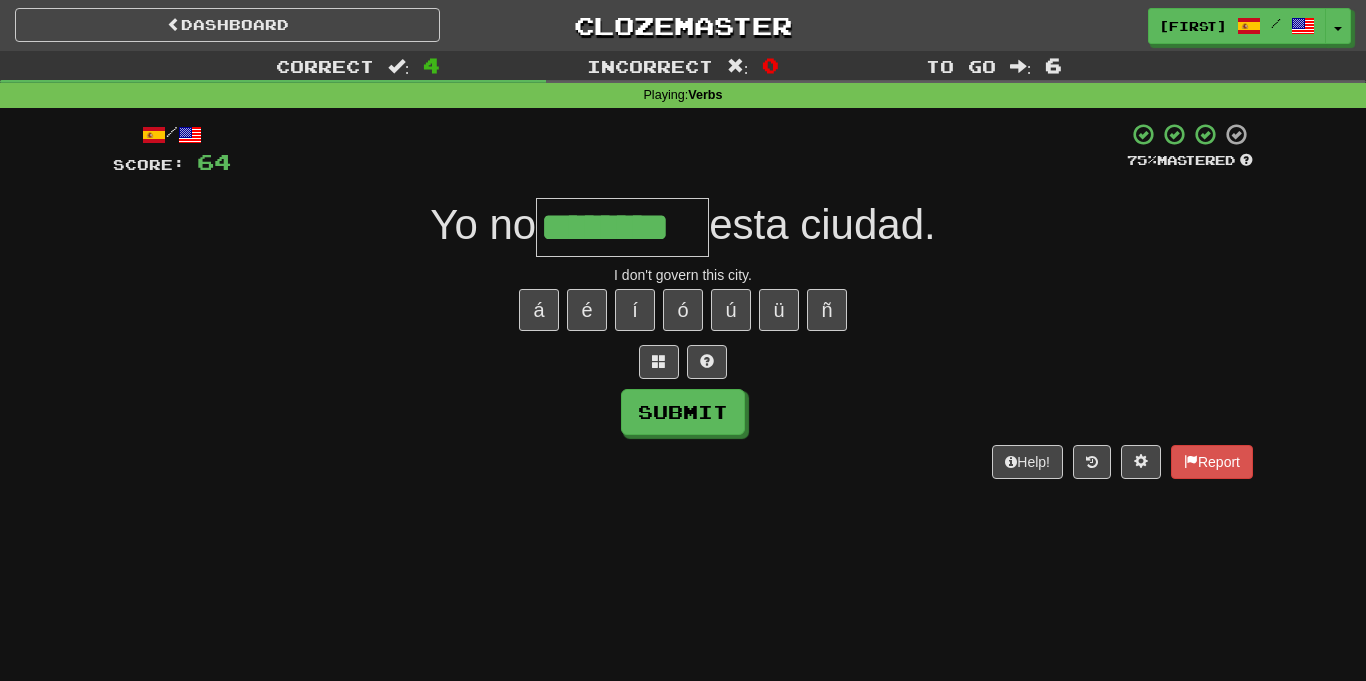 type on "********" 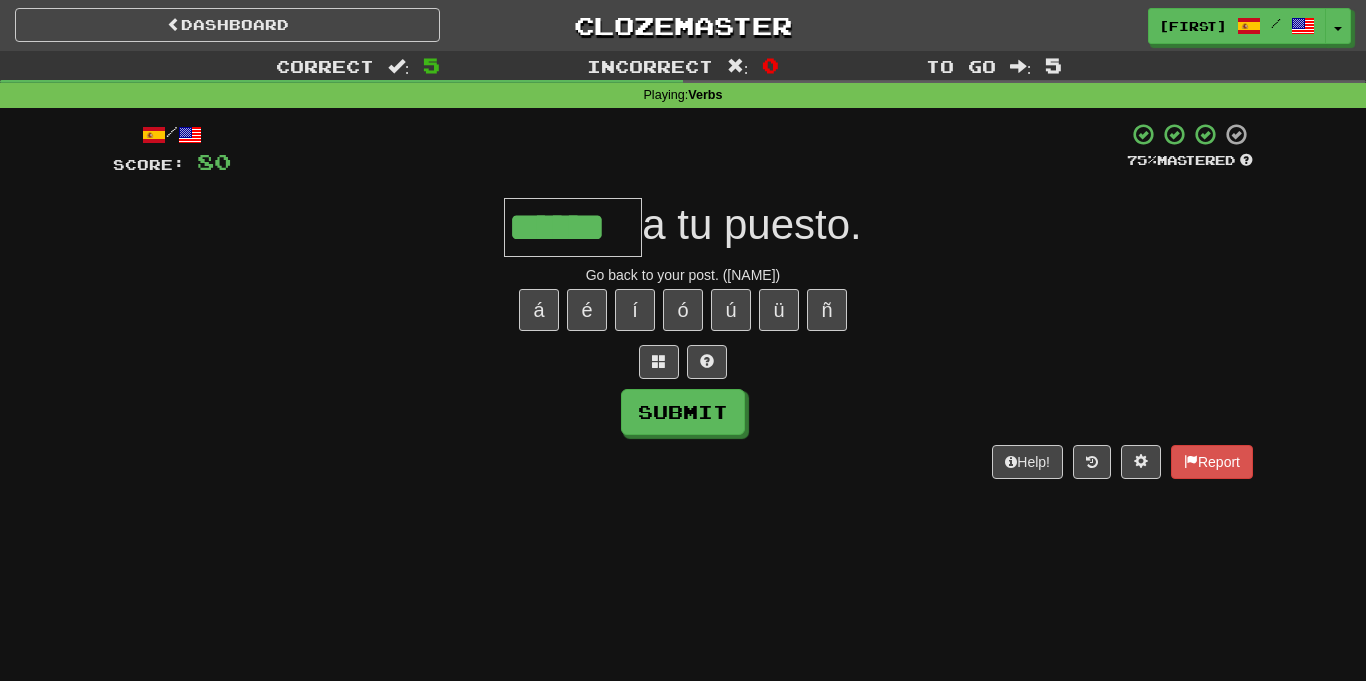 type on "******" 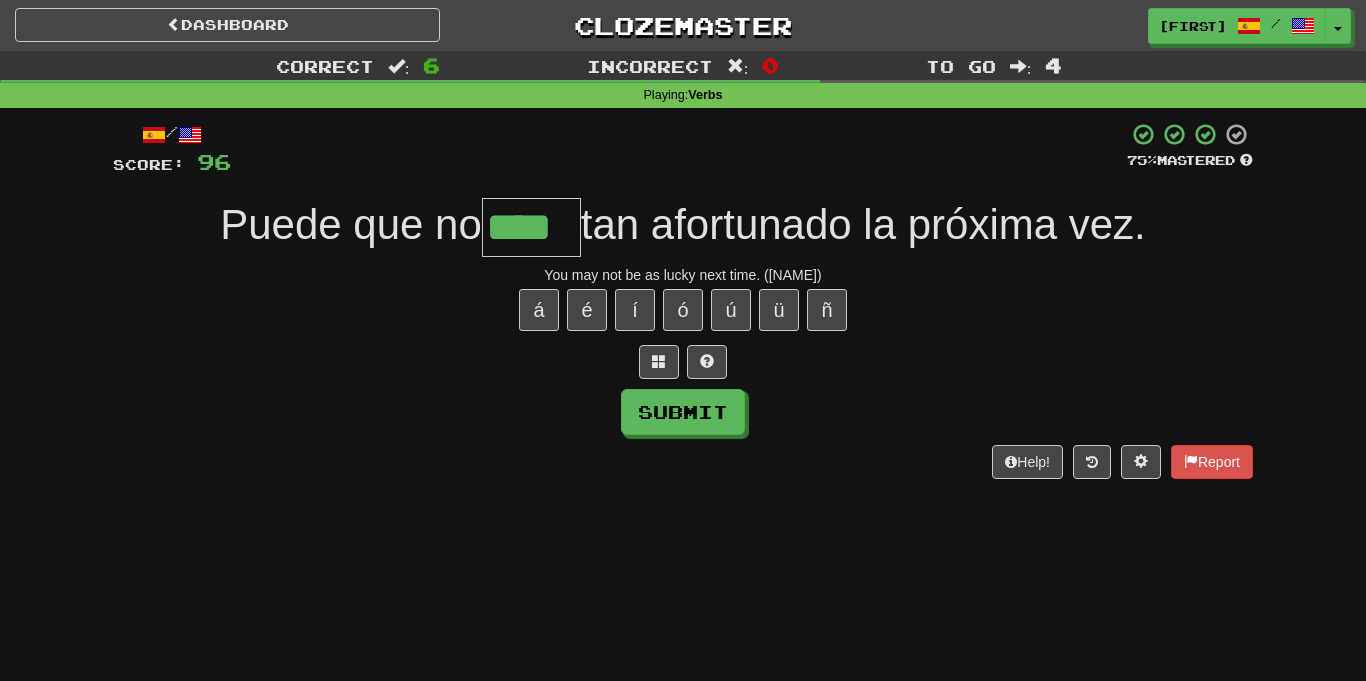 type on "****" 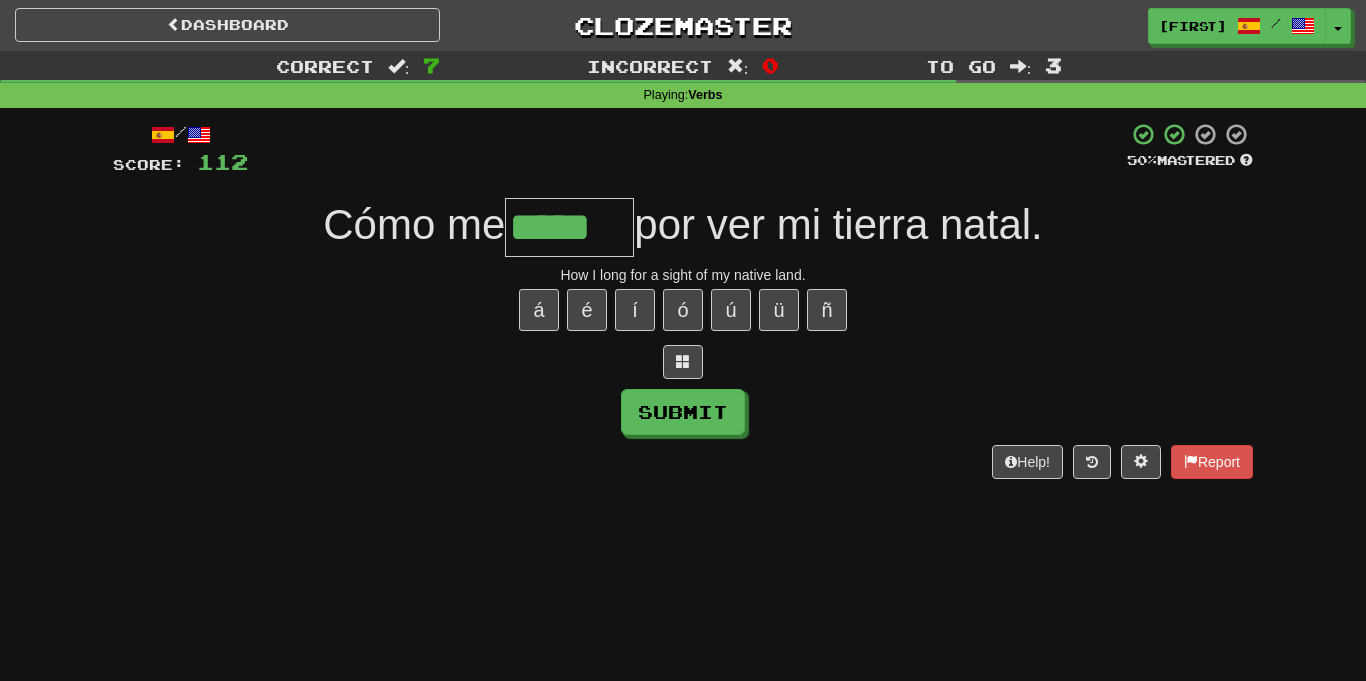 type on "*****" 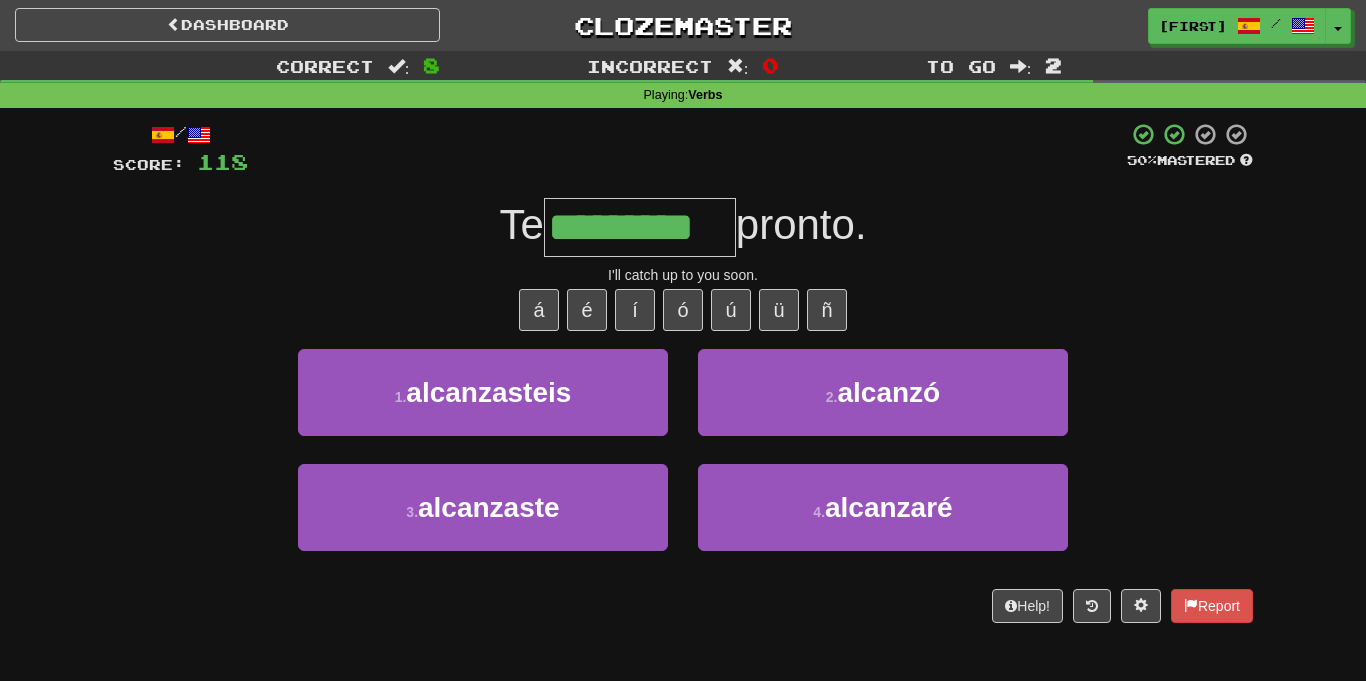 type on "*********" 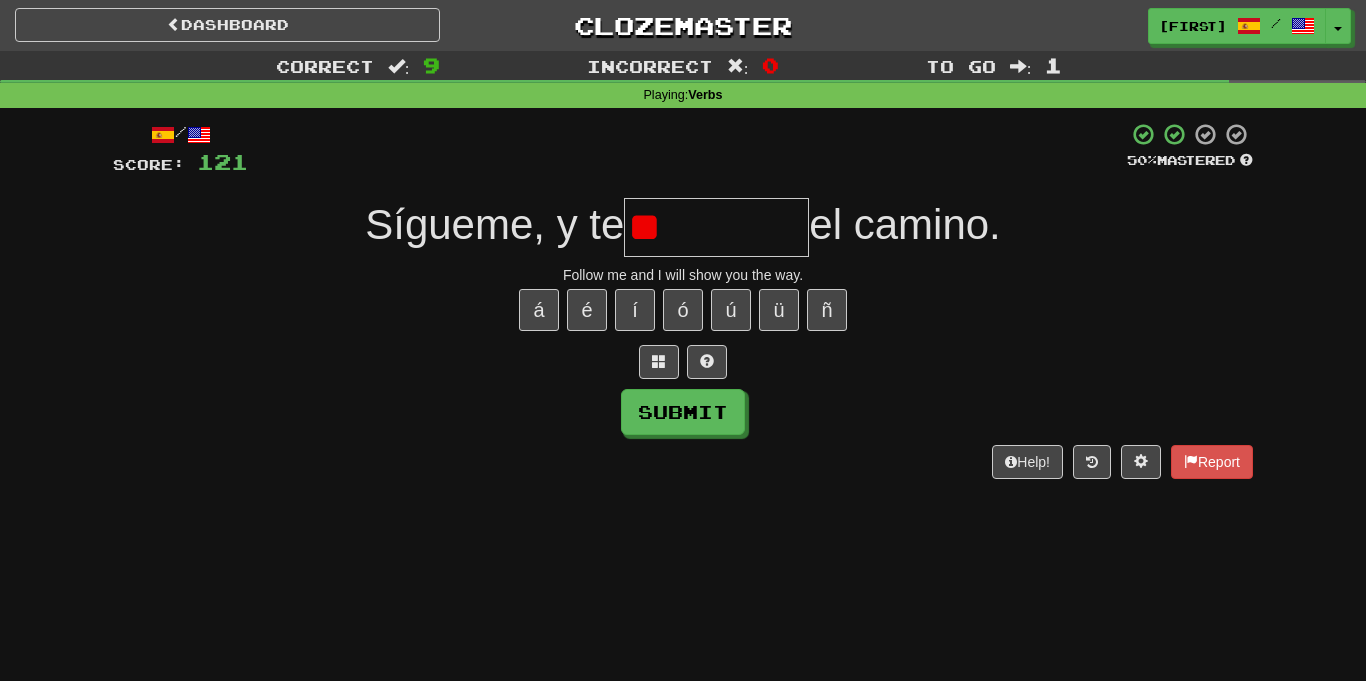 type on "*" 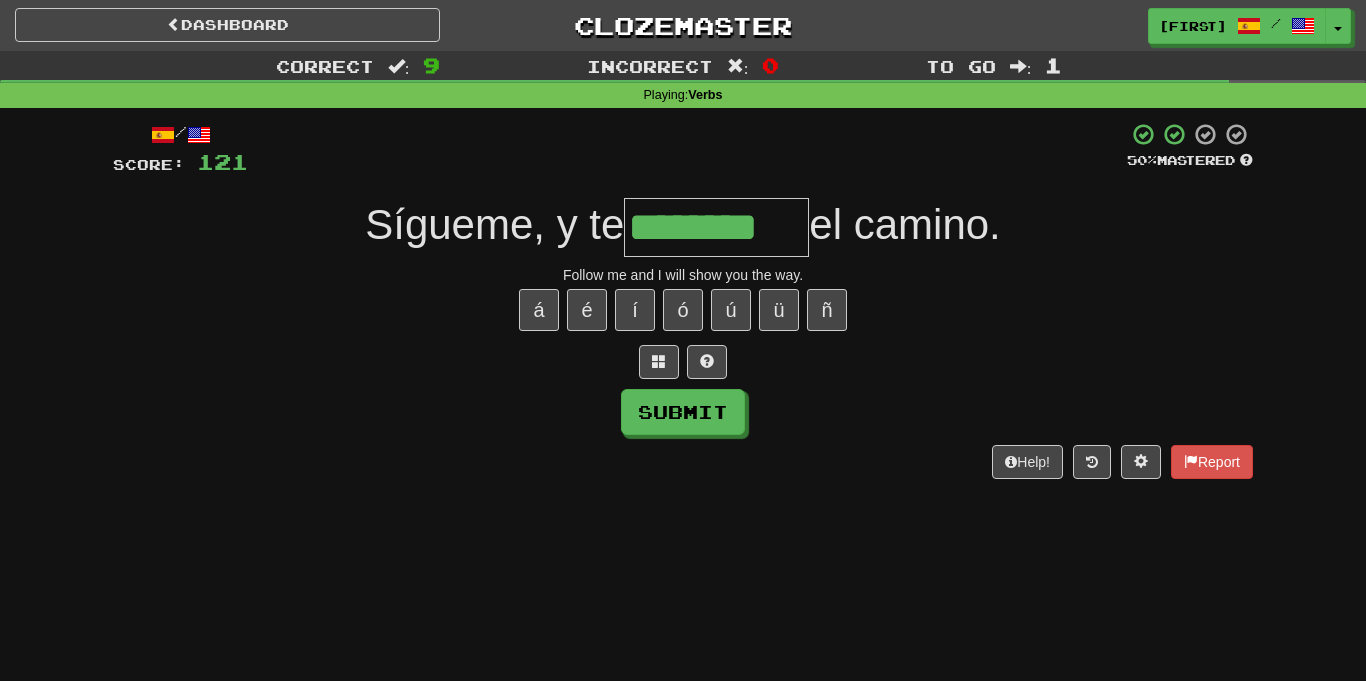 type on "********" 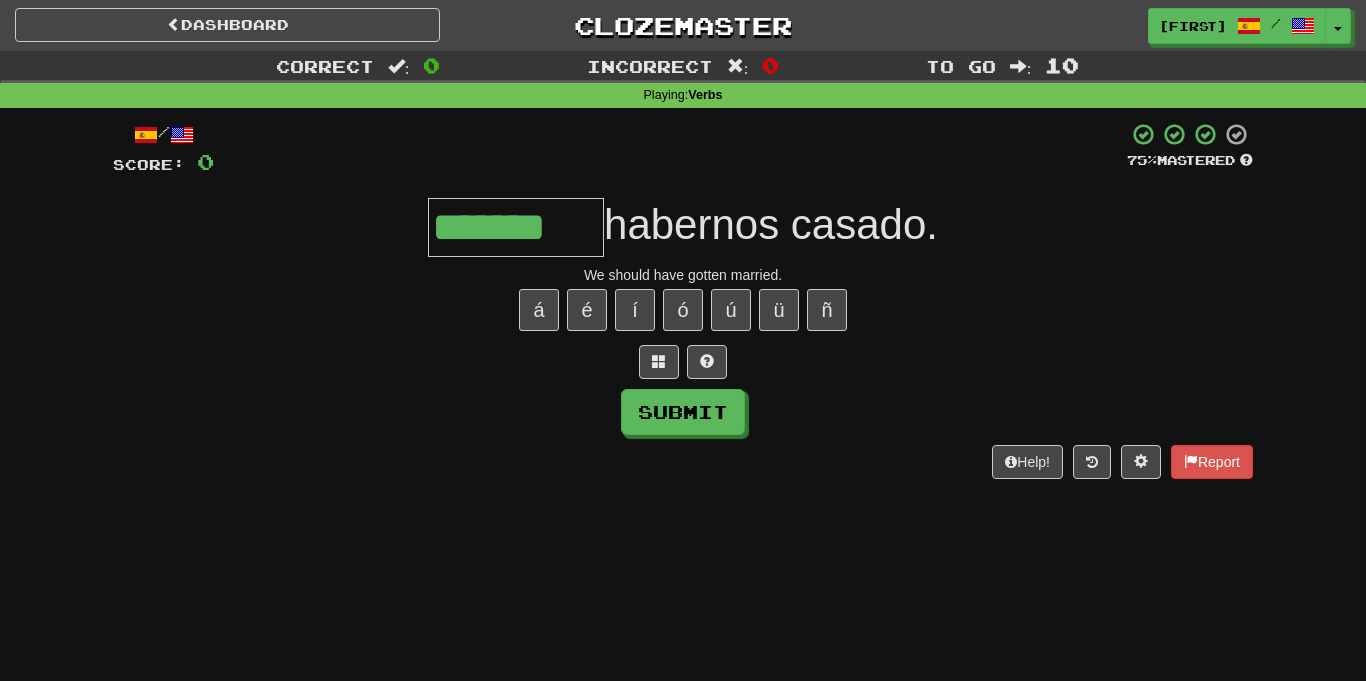 type on "*******" 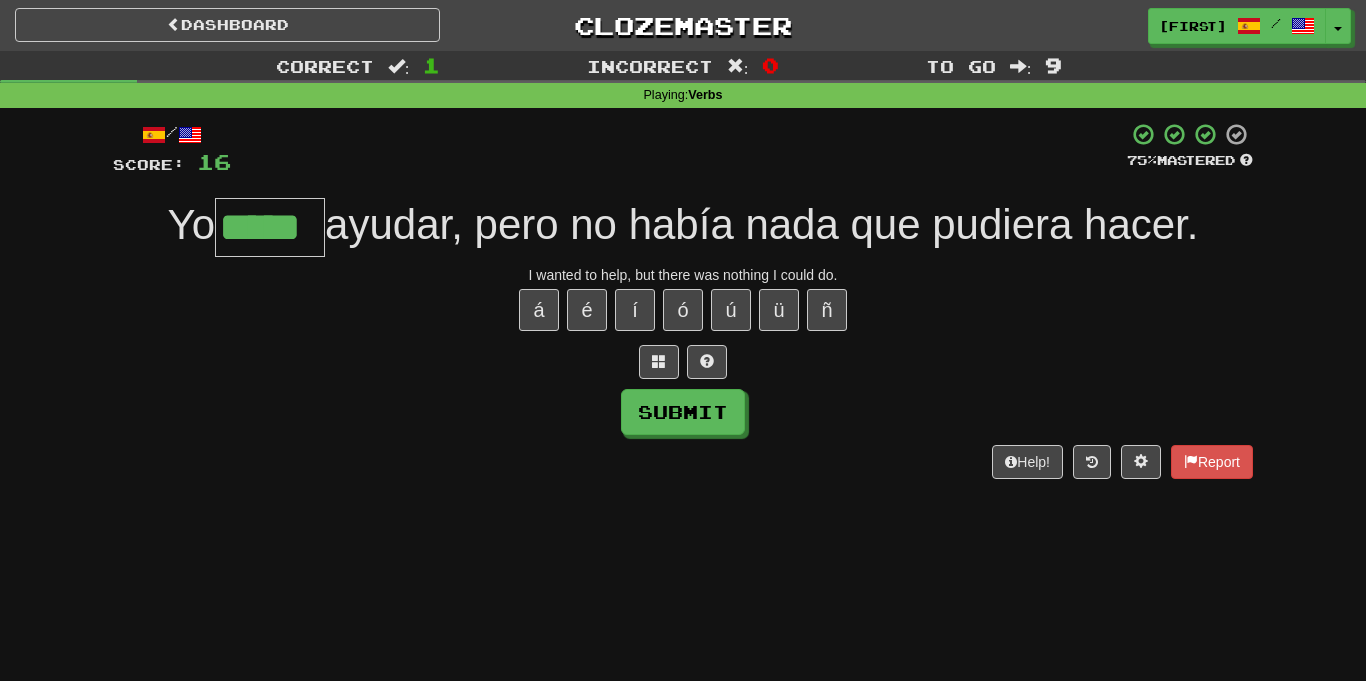 type on "*****" 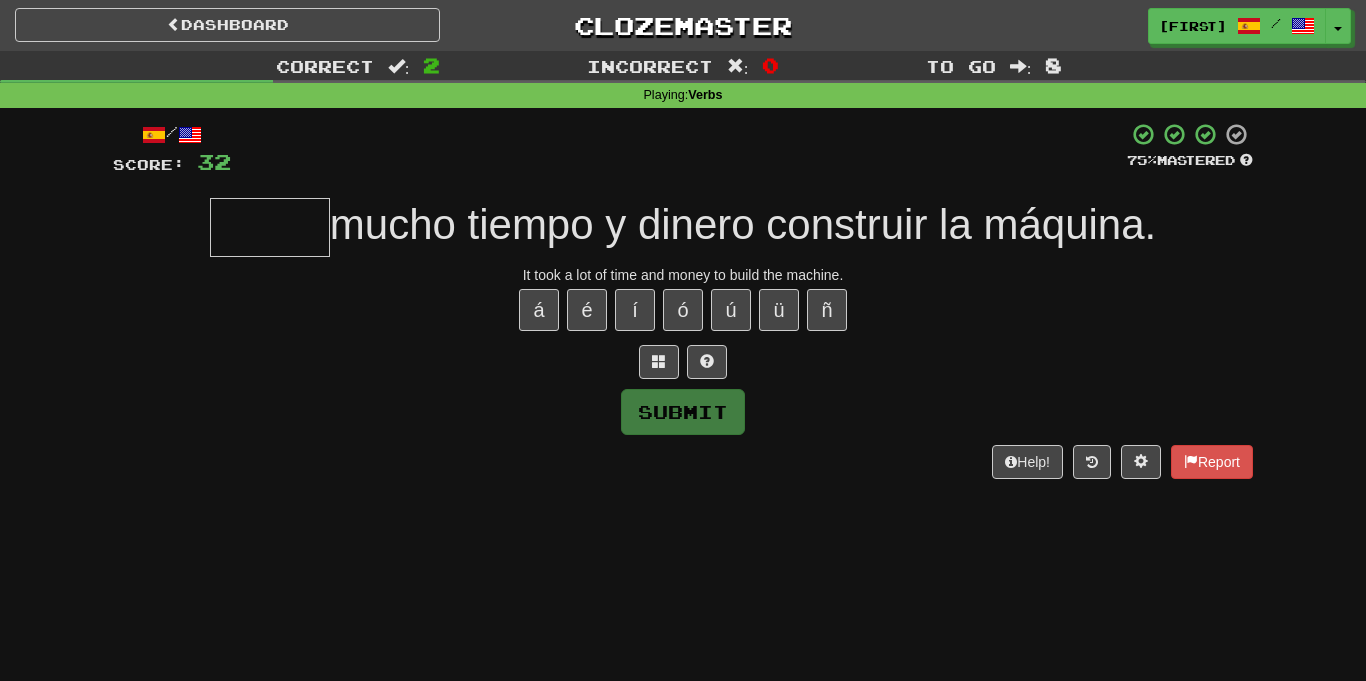type on "*" 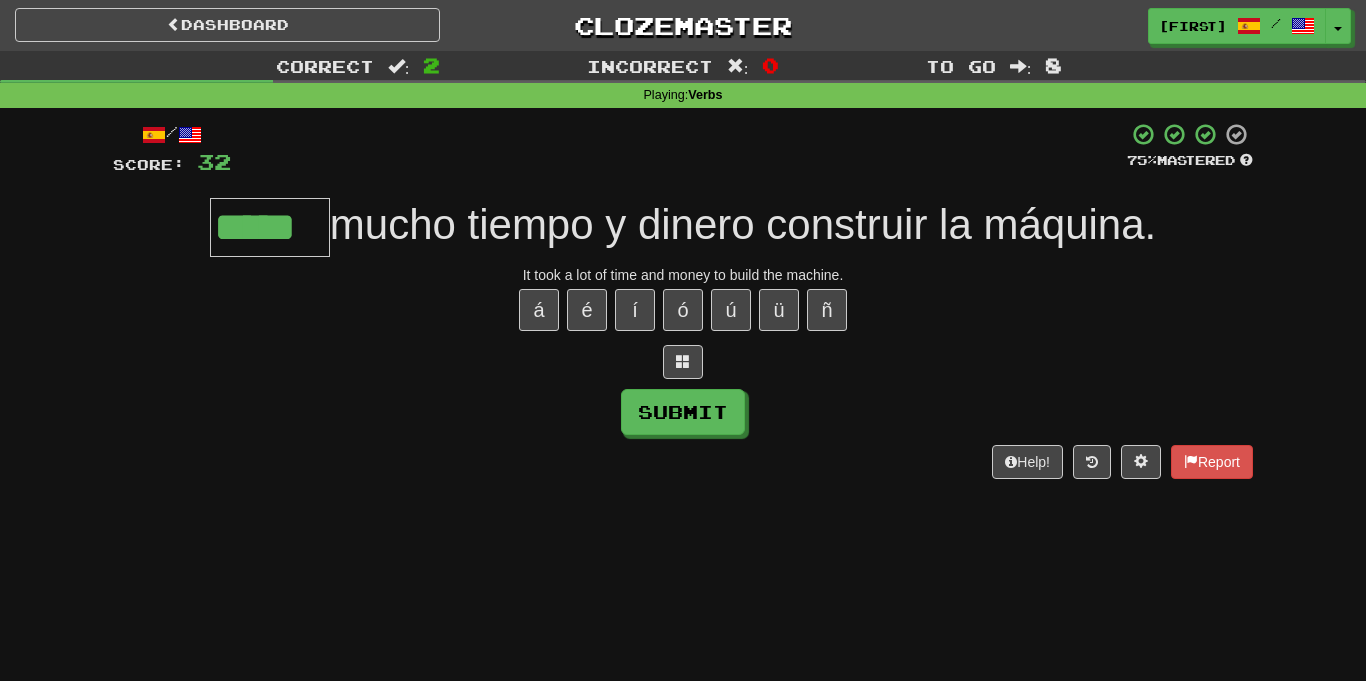 type on "*****" 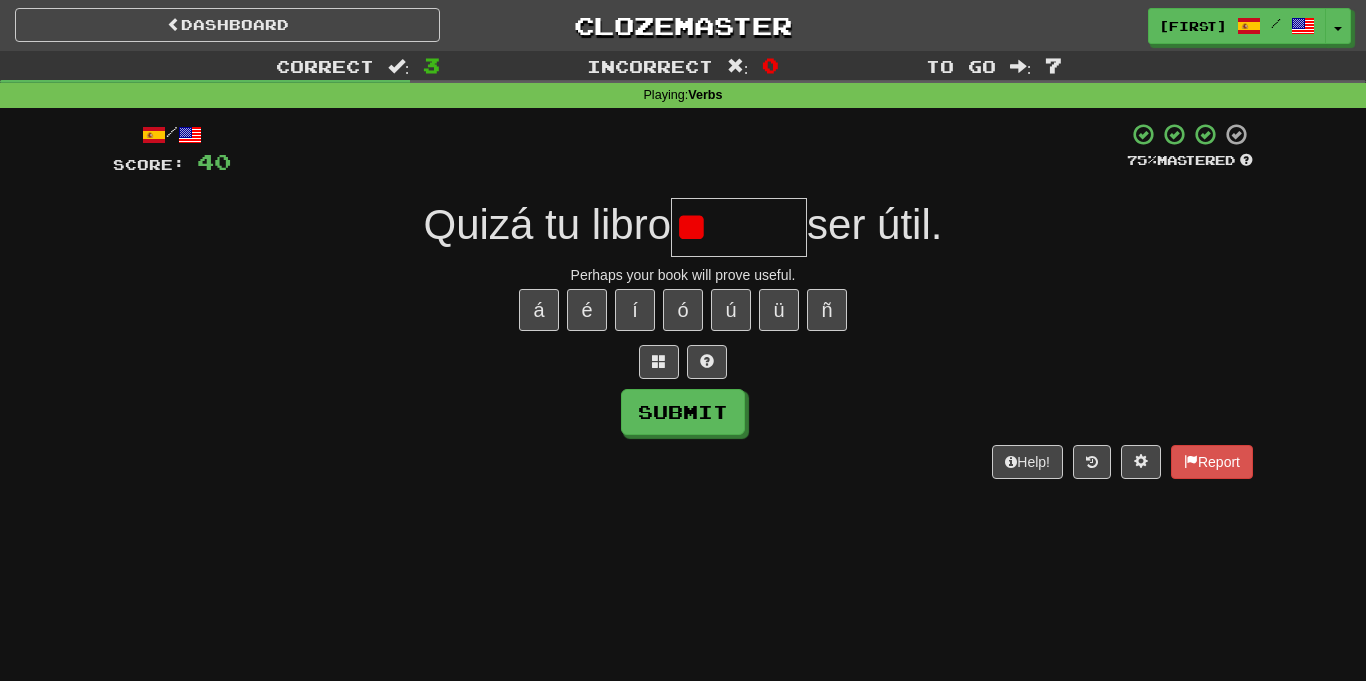 type on "*" 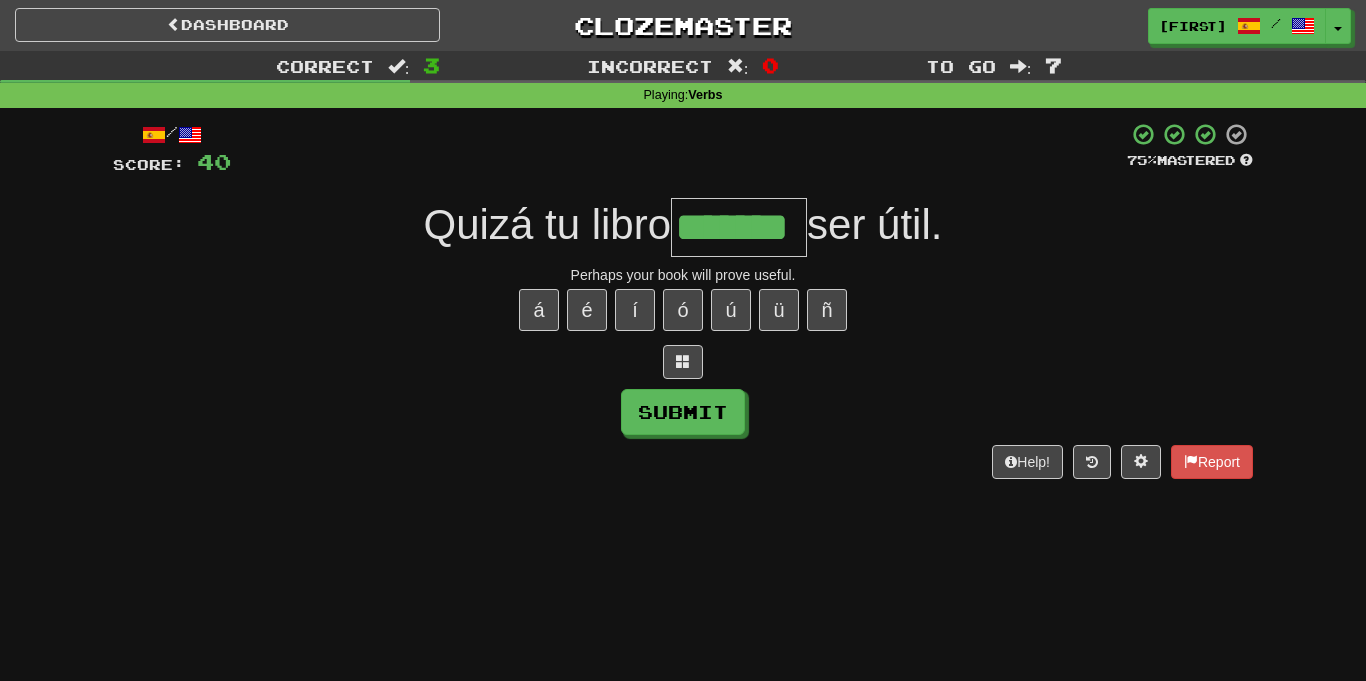 type on "*******" 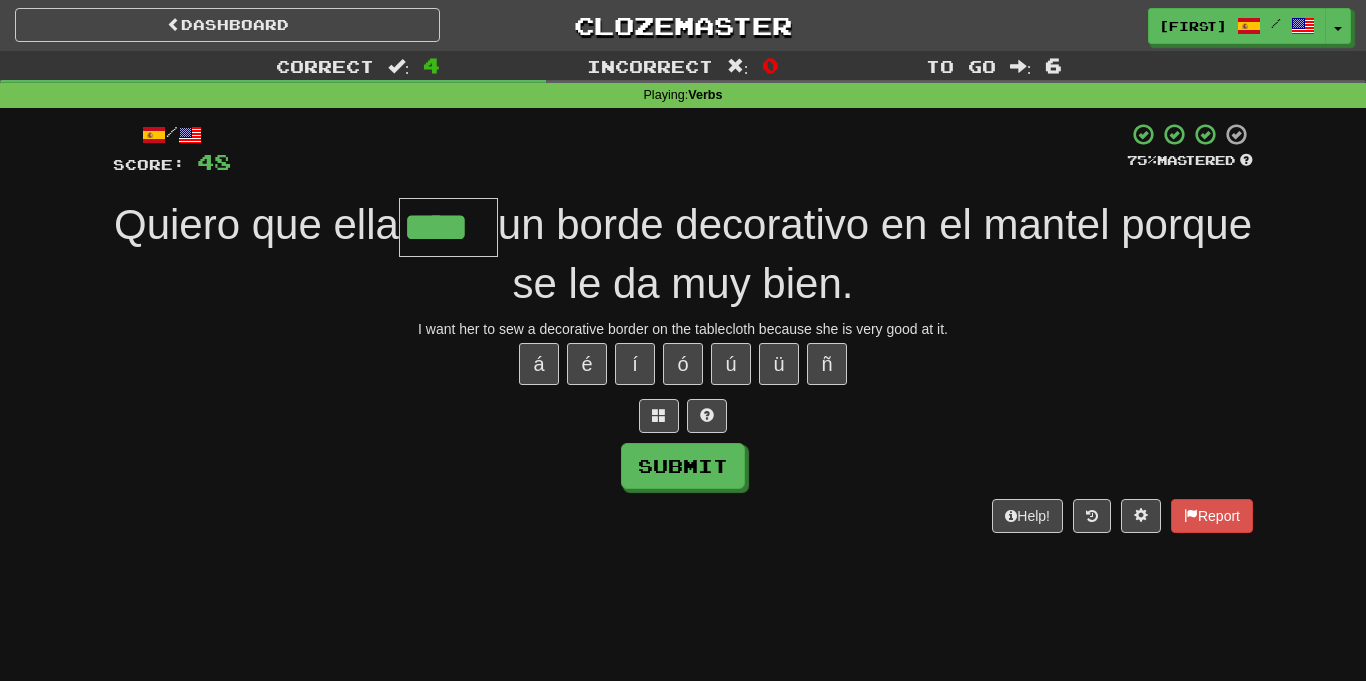 type on "****" 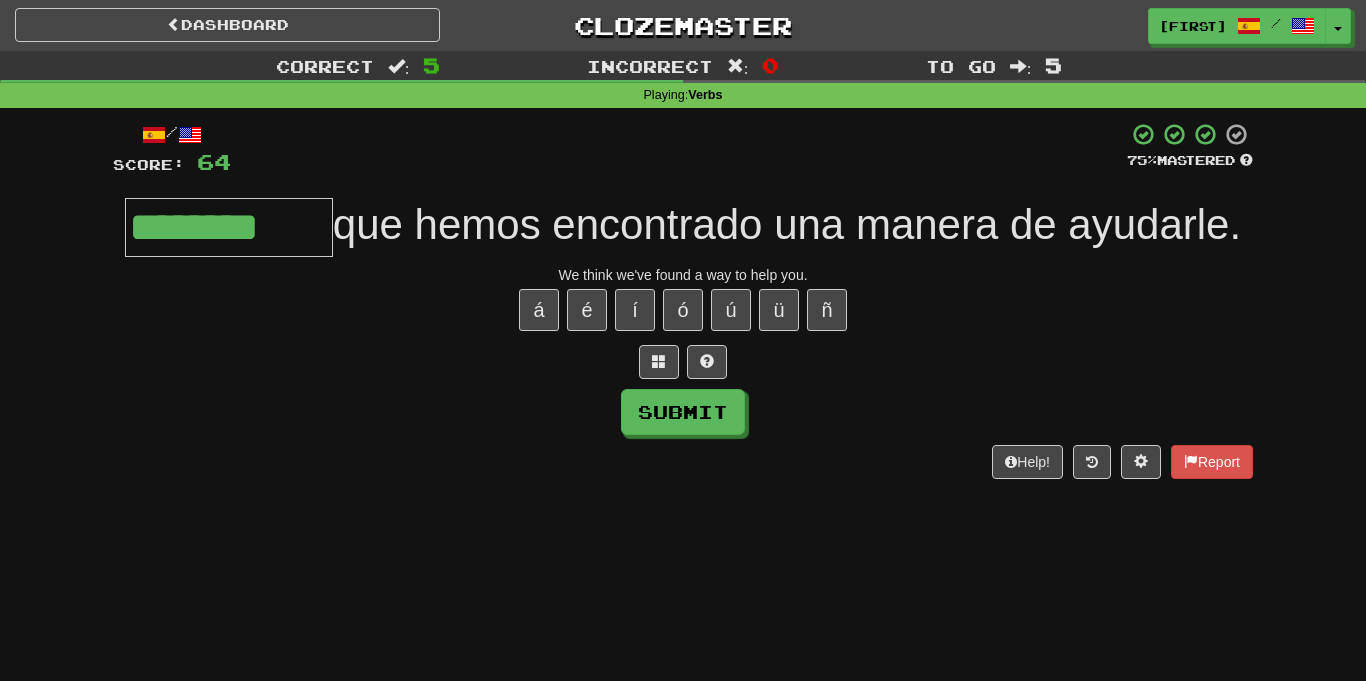type on "********" 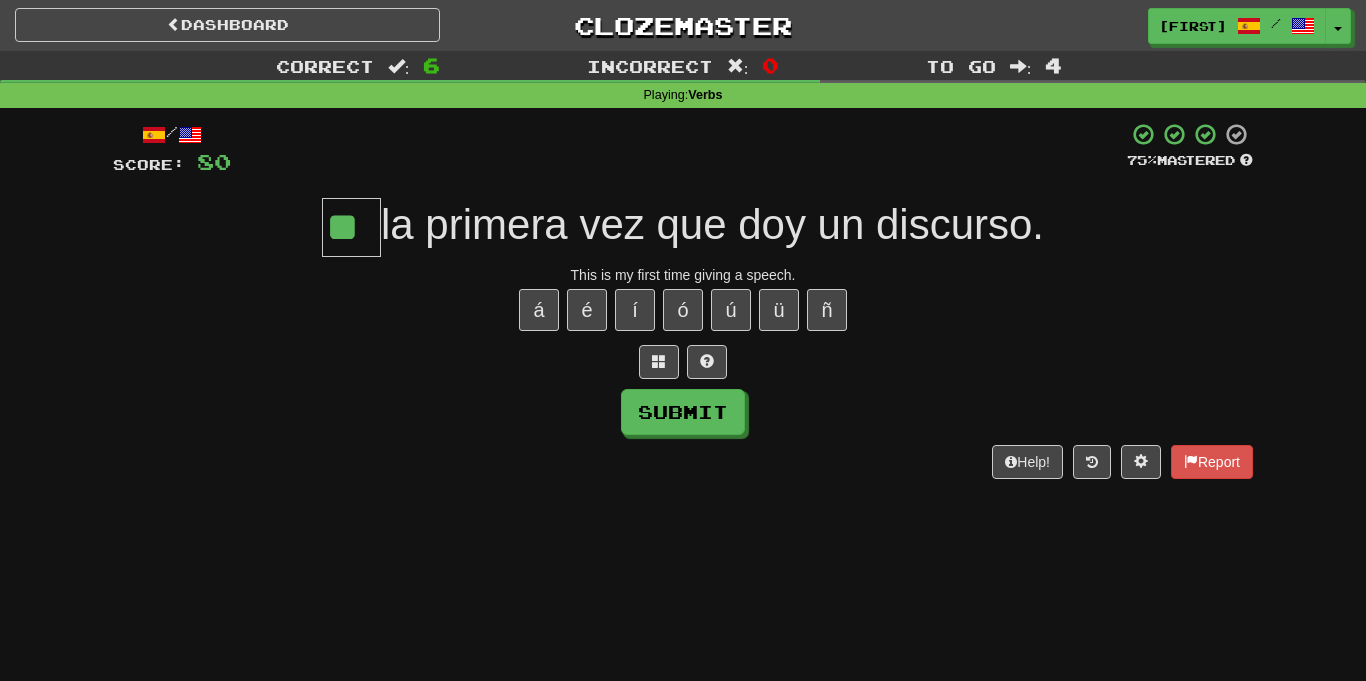 type on "**" 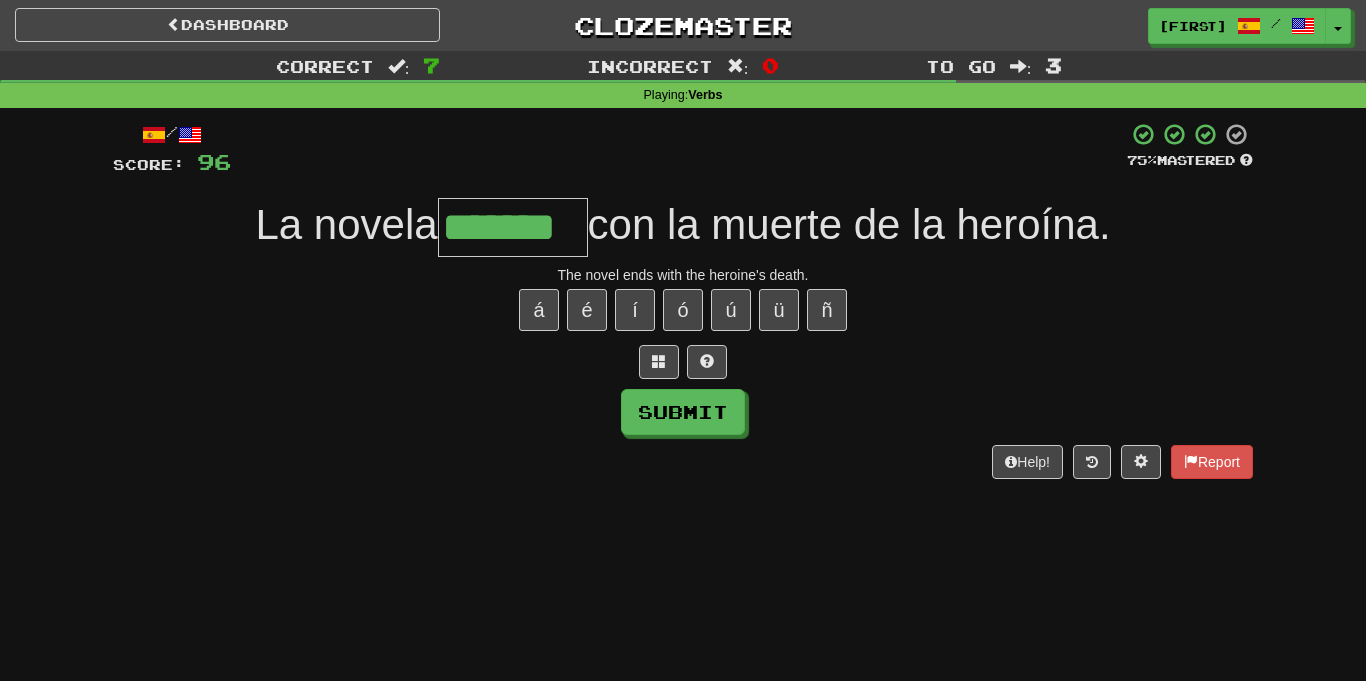 type on "*******" 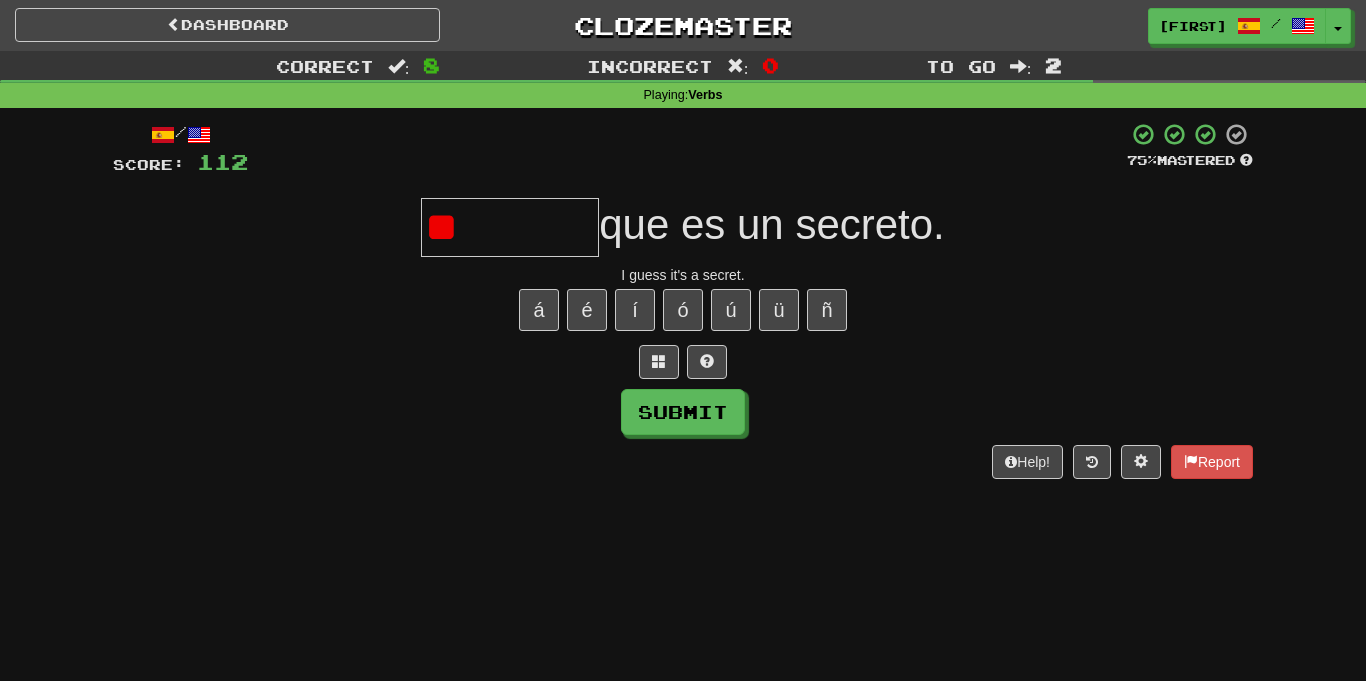 type on "*" 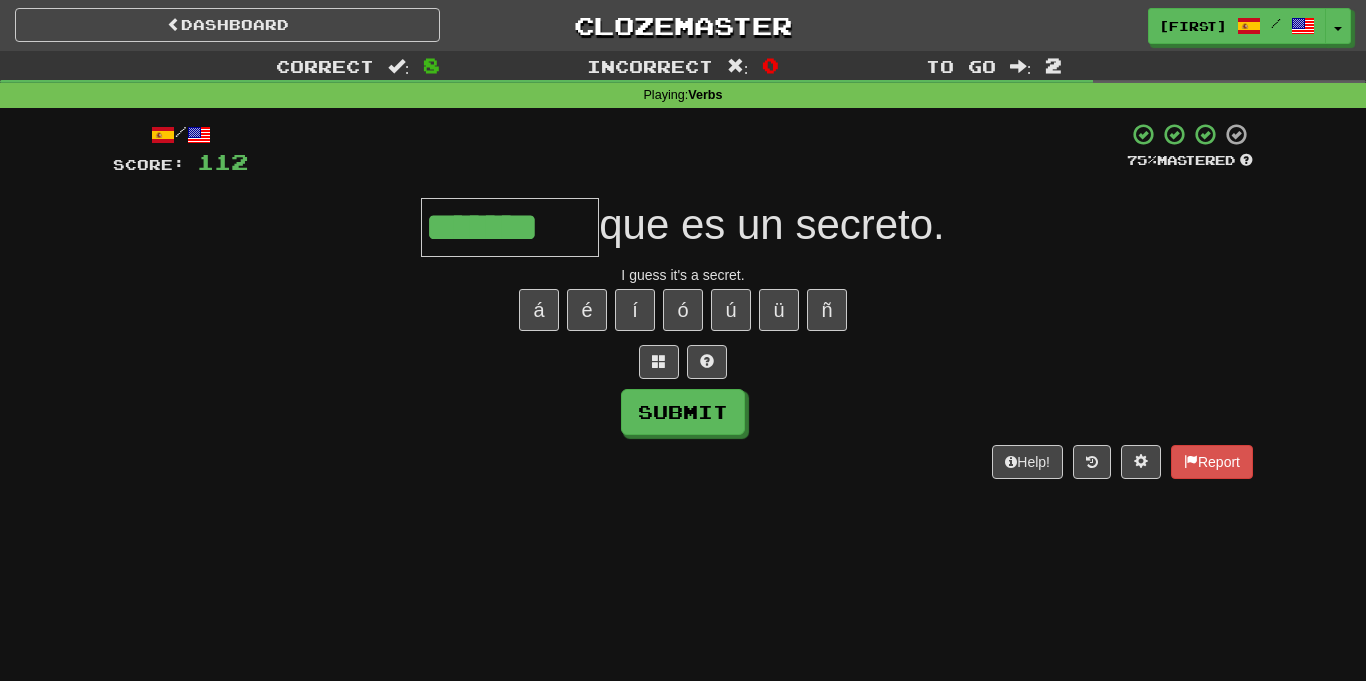 type on "*******" 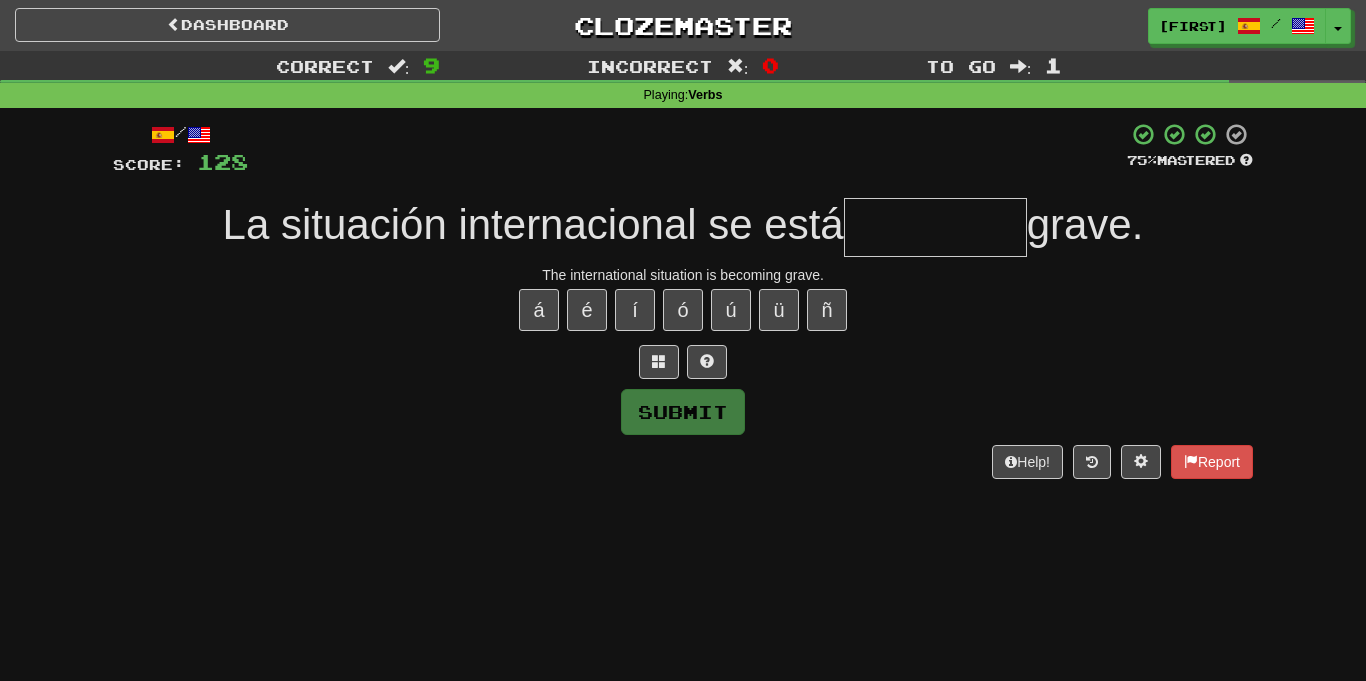 type on "*" 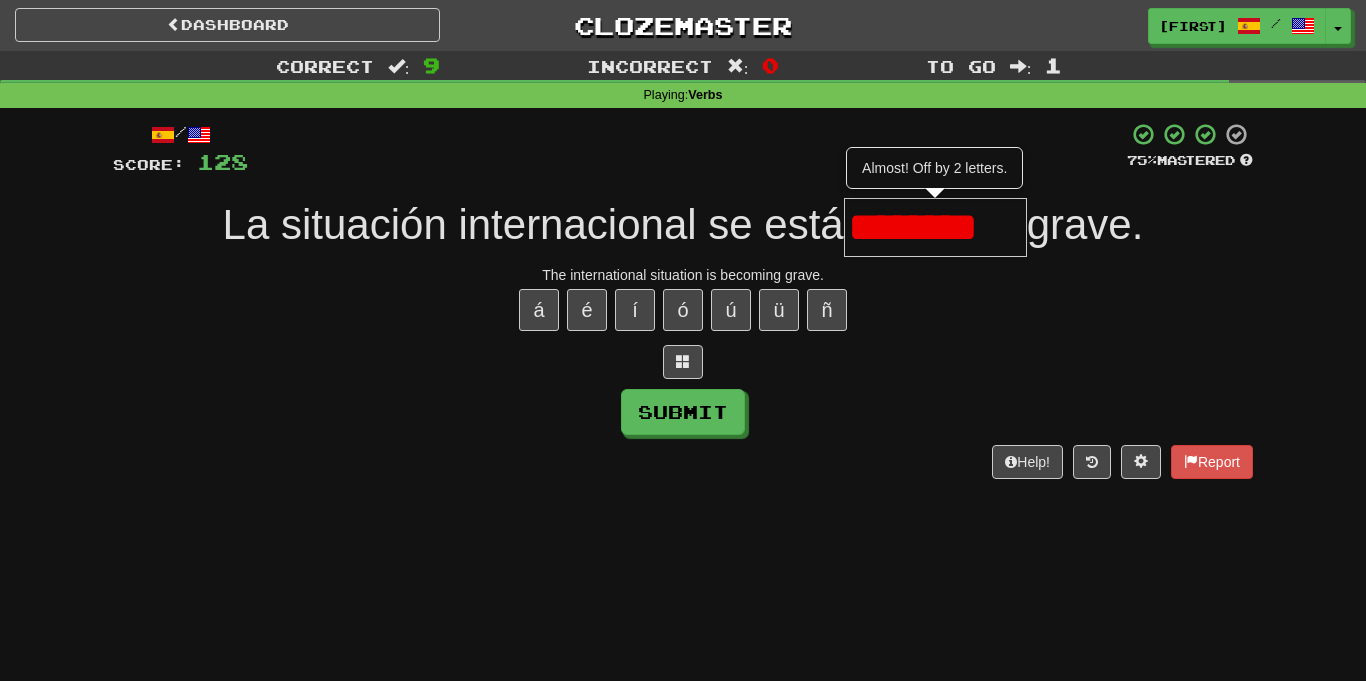 type on "********" 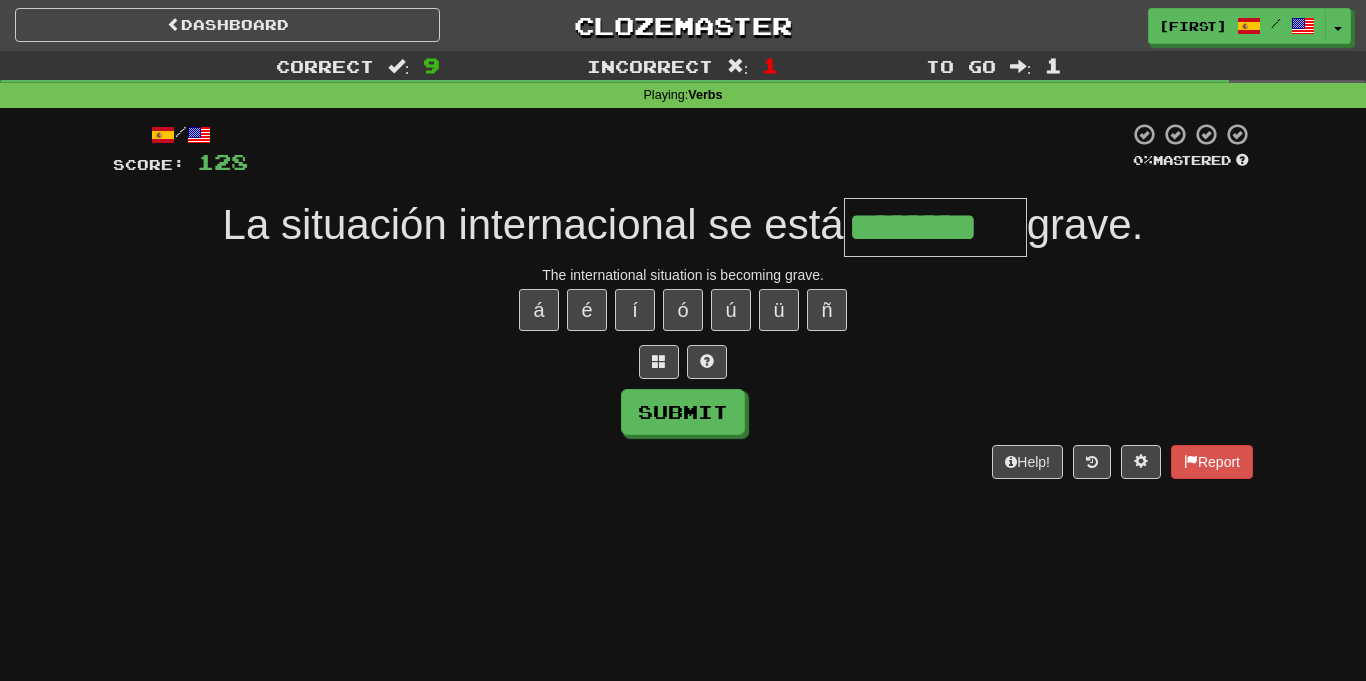 type on "********" 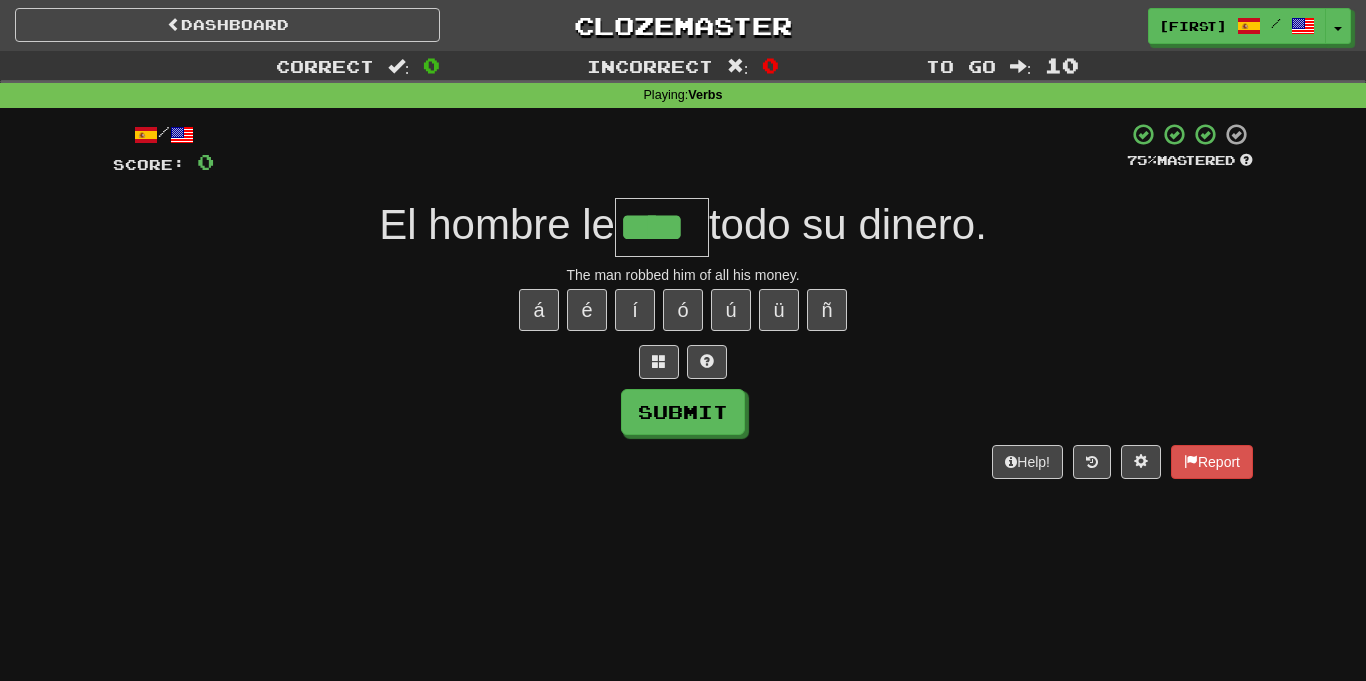 type on "****" 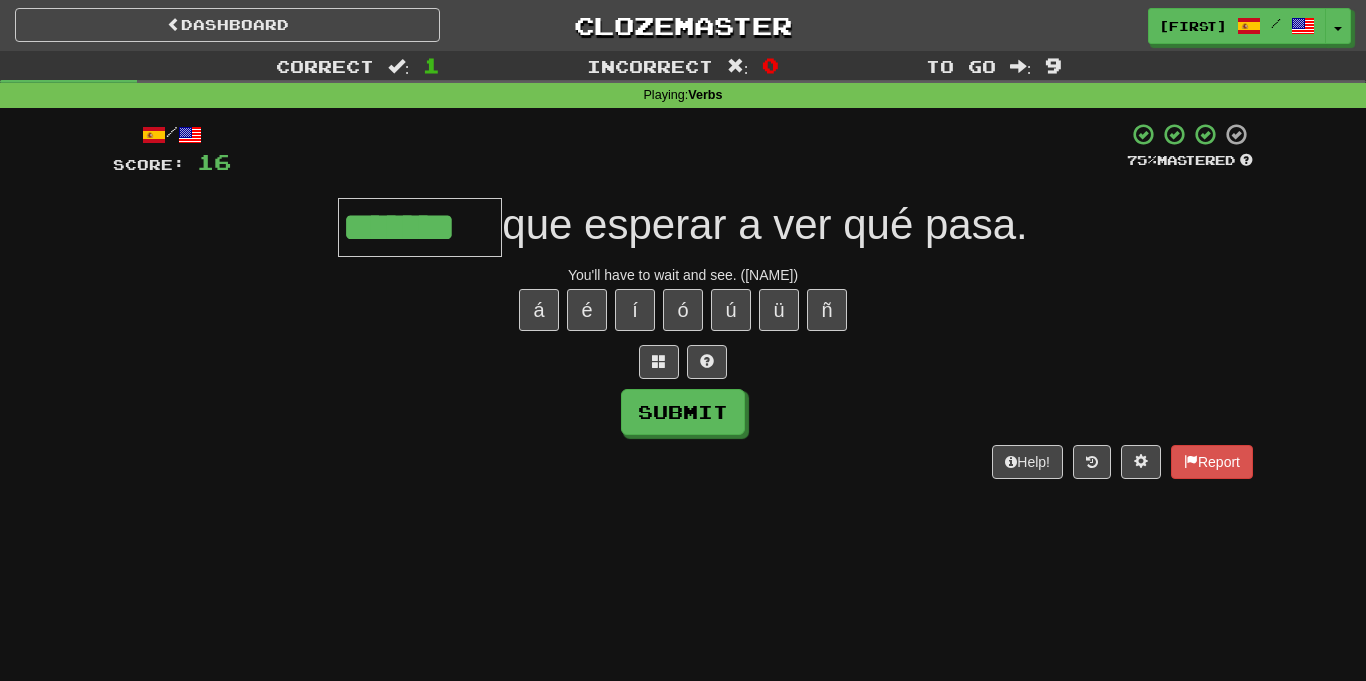type on "*******" 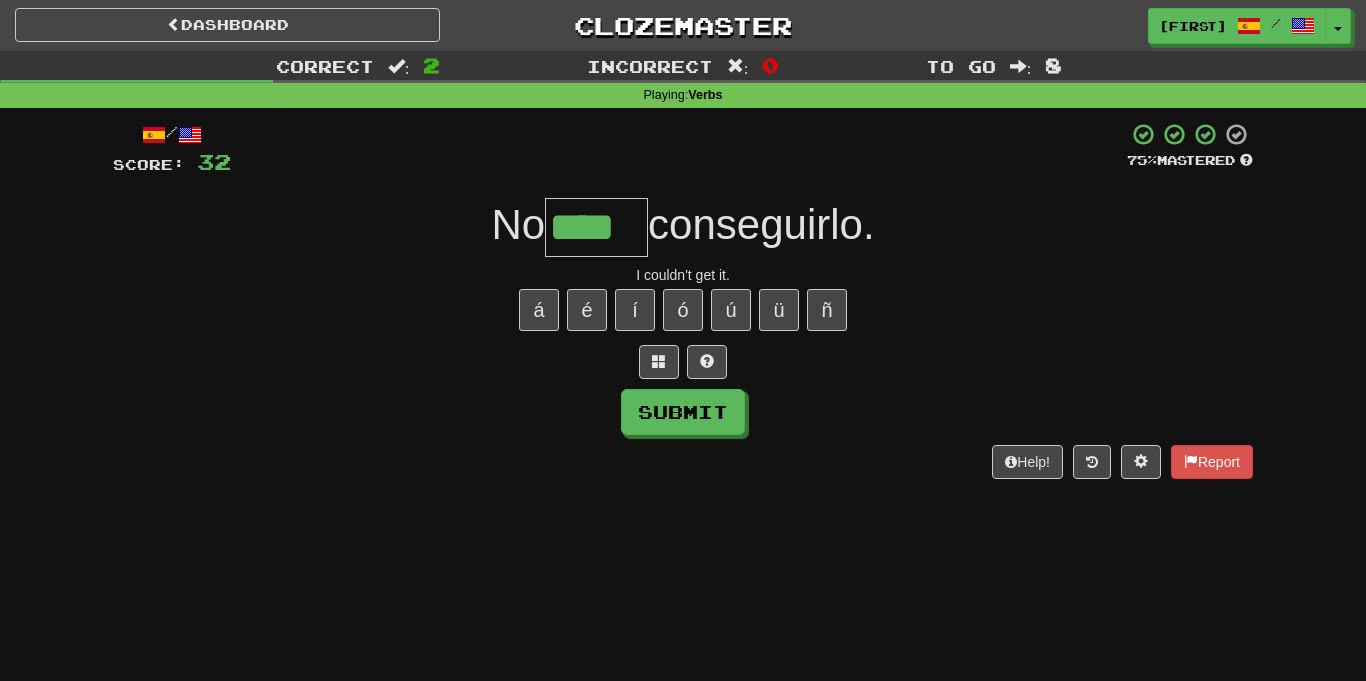 type on "****" 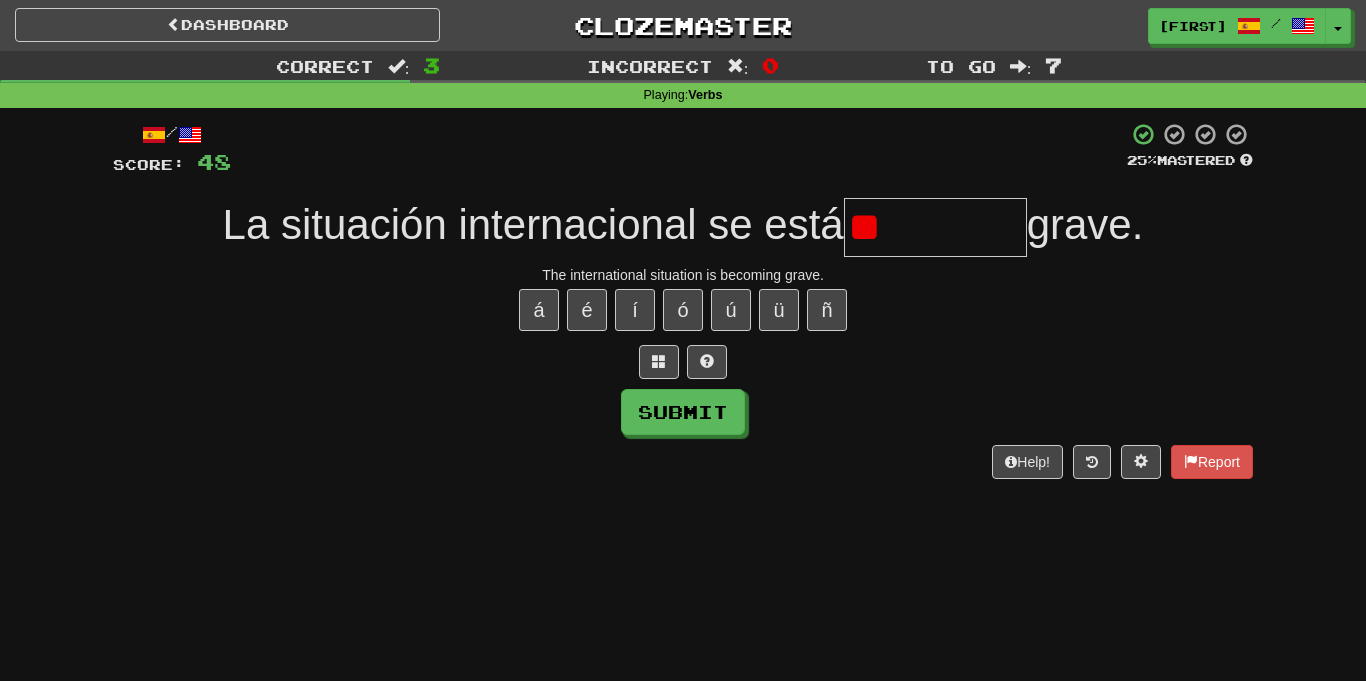 type on "*" 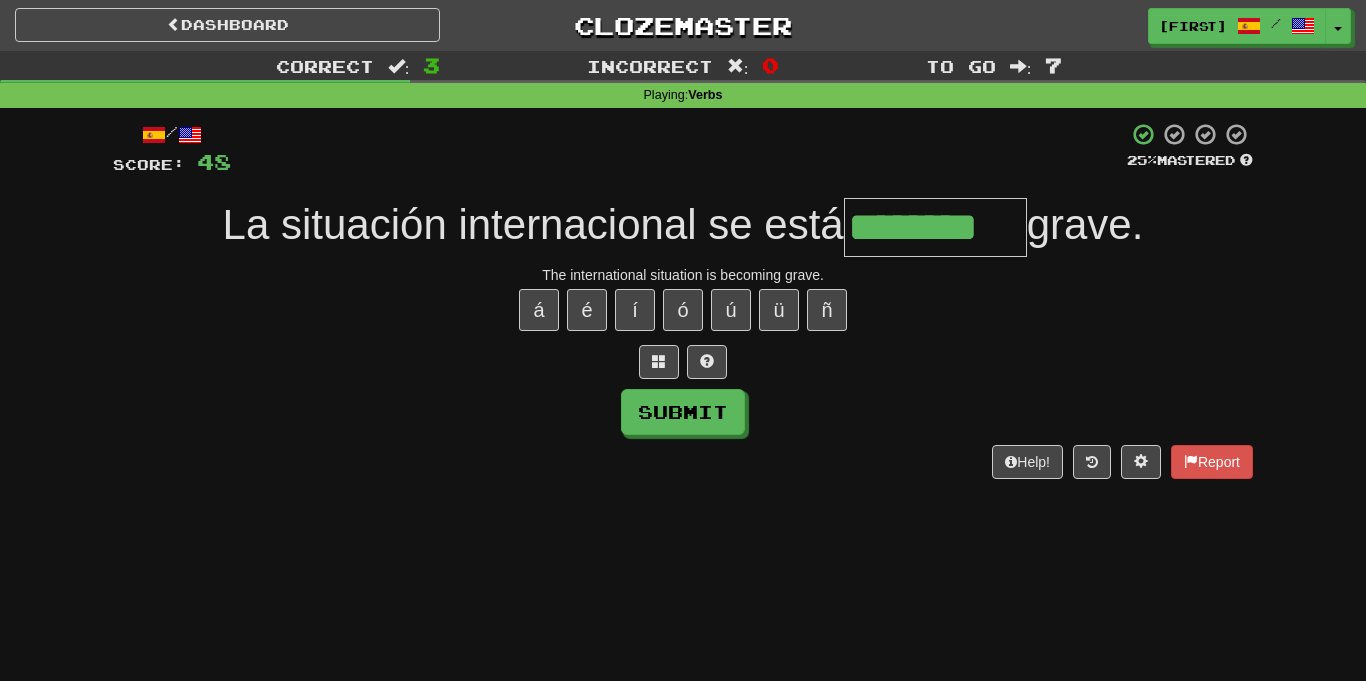 type on "********" 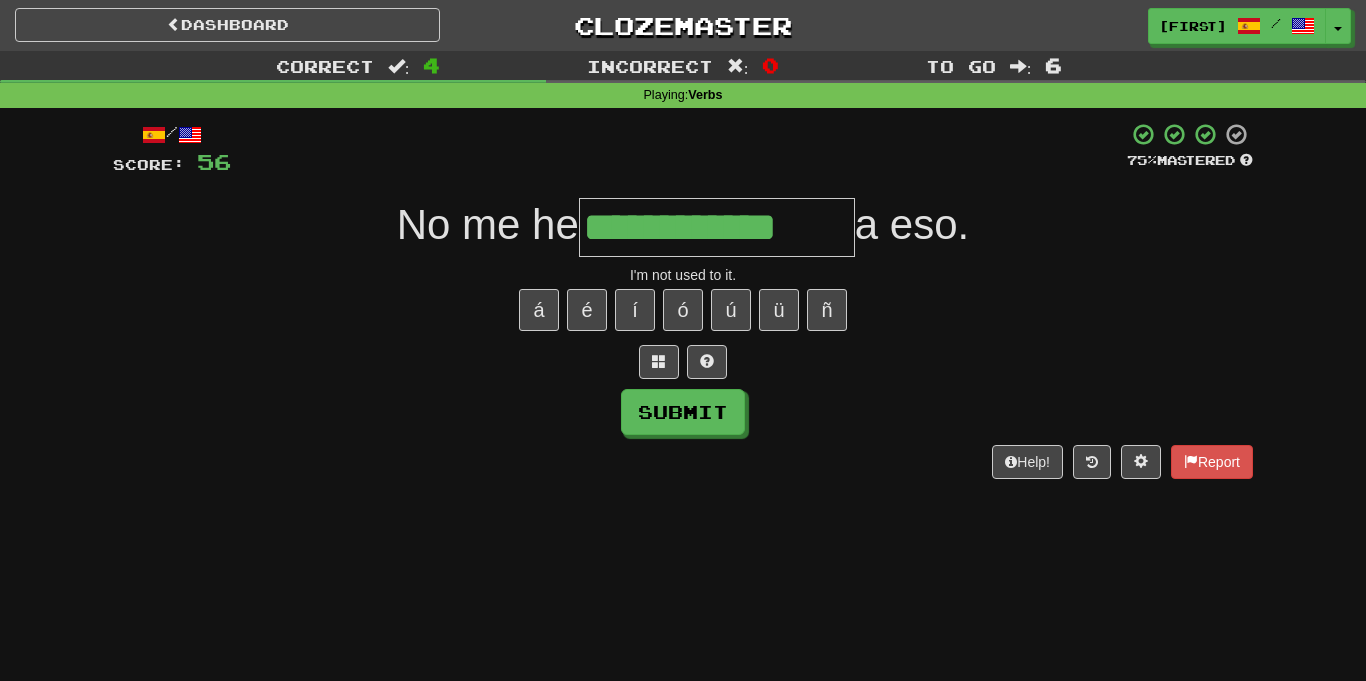type on "**********" 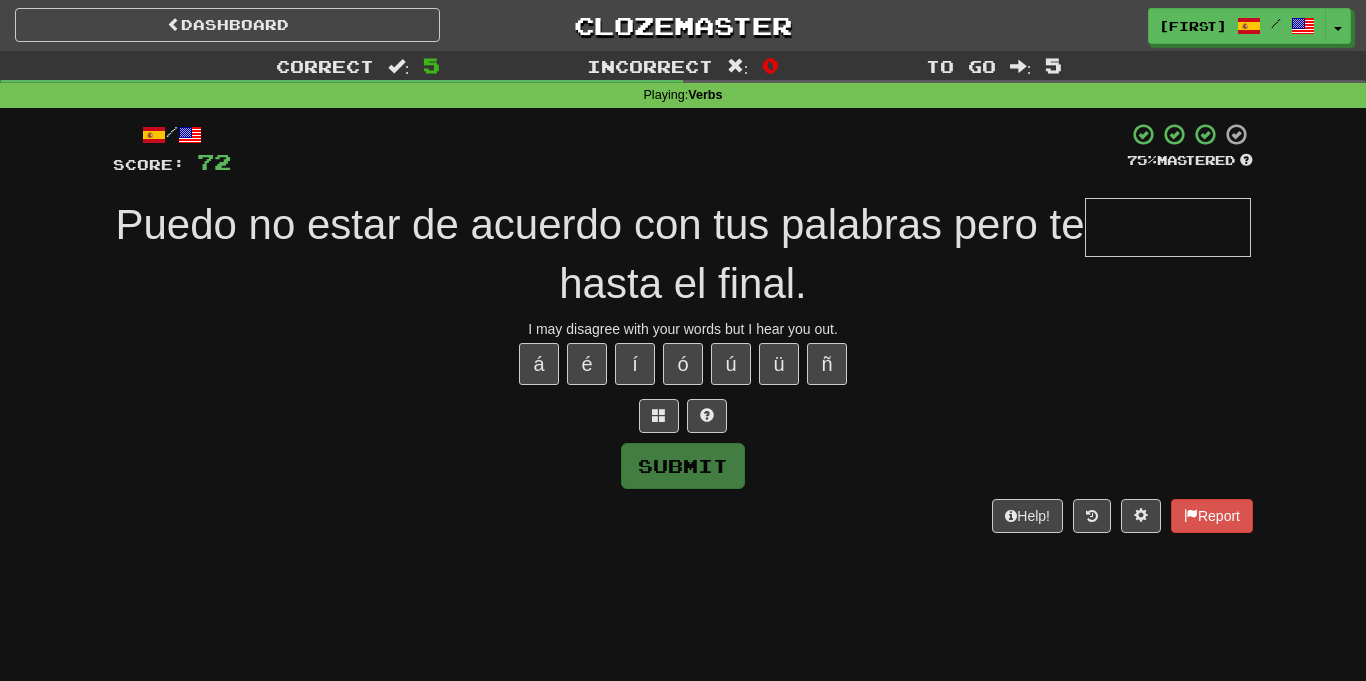 type on "*" 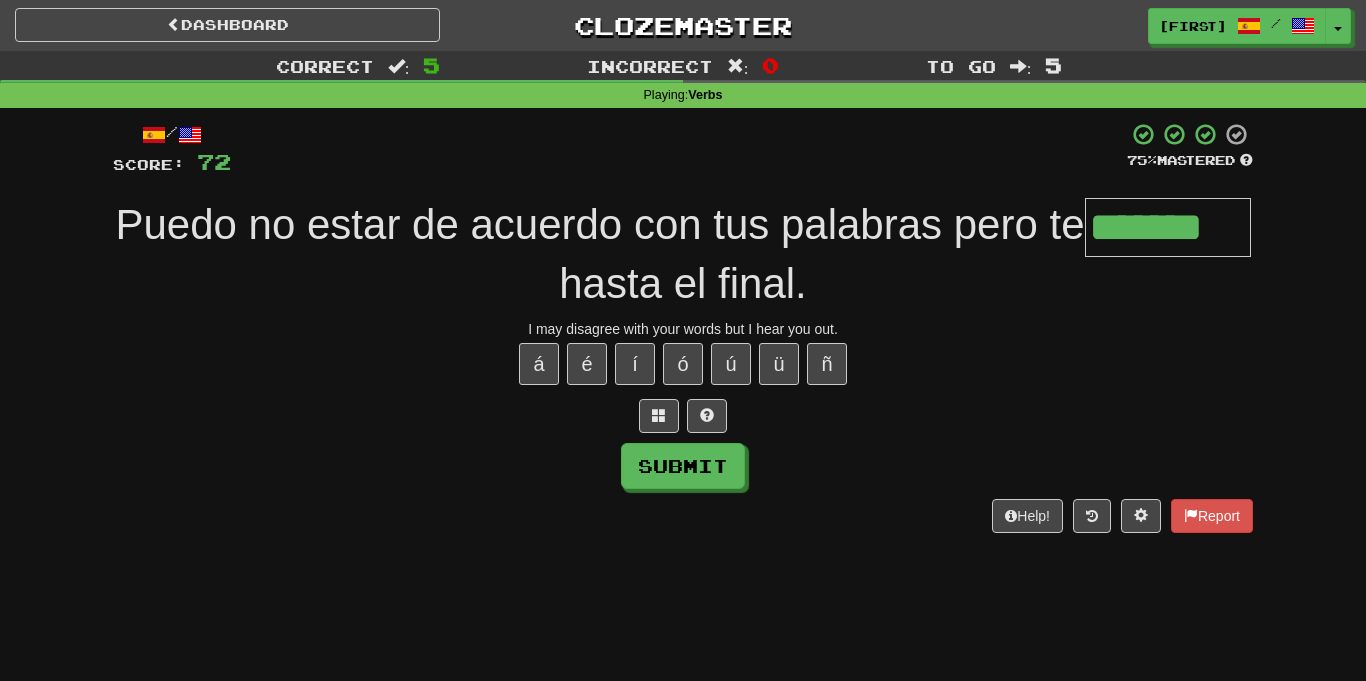 type on "*******" 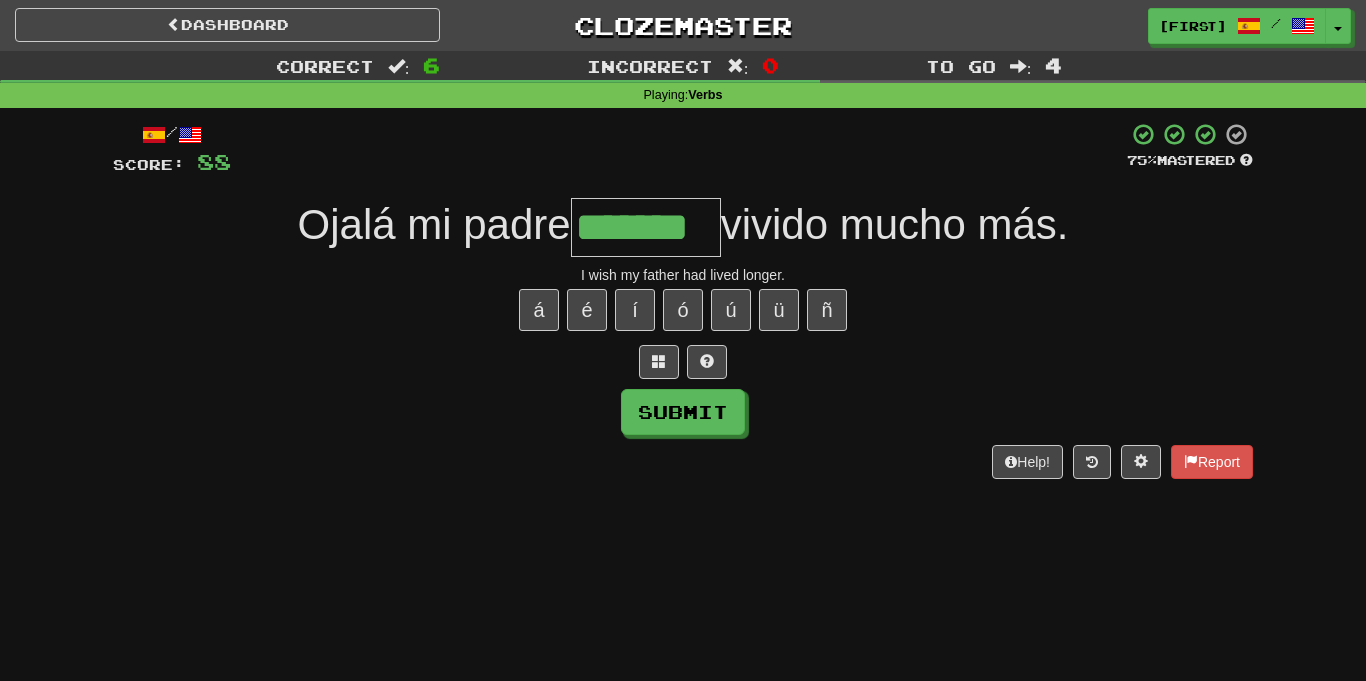 type on "*******" 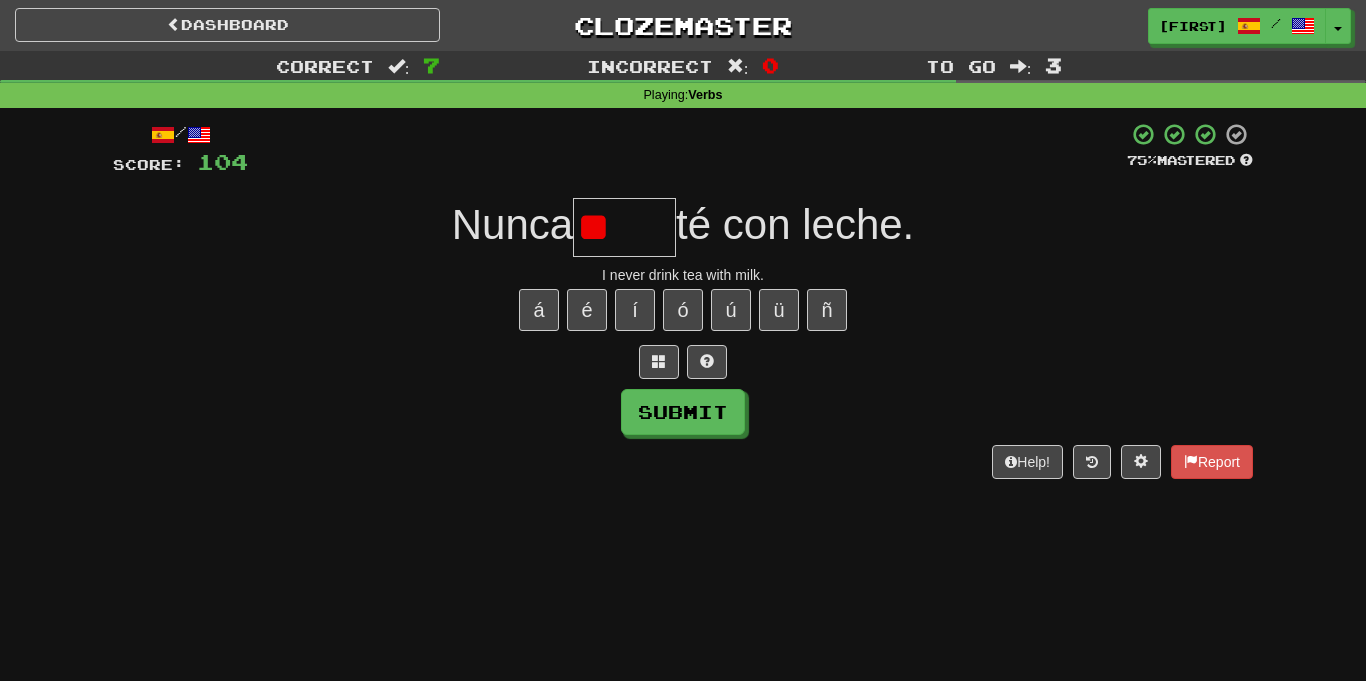 type on "*" 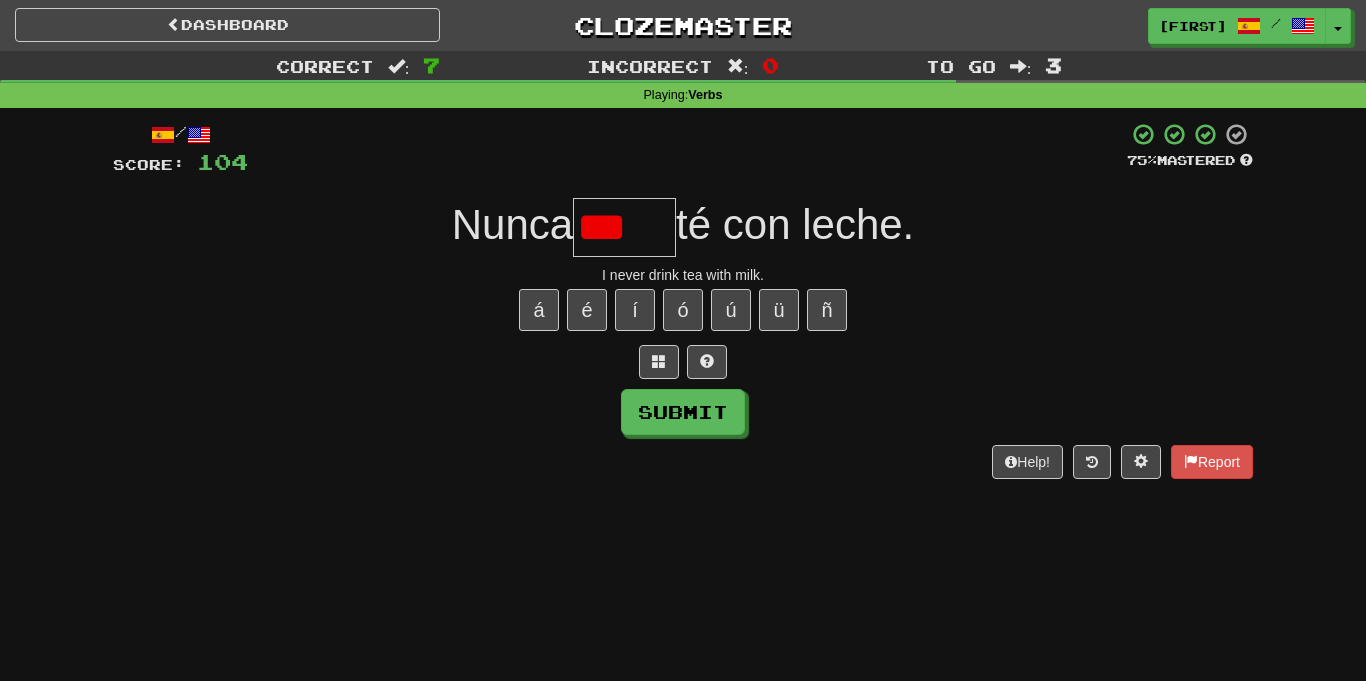 type on "****" 